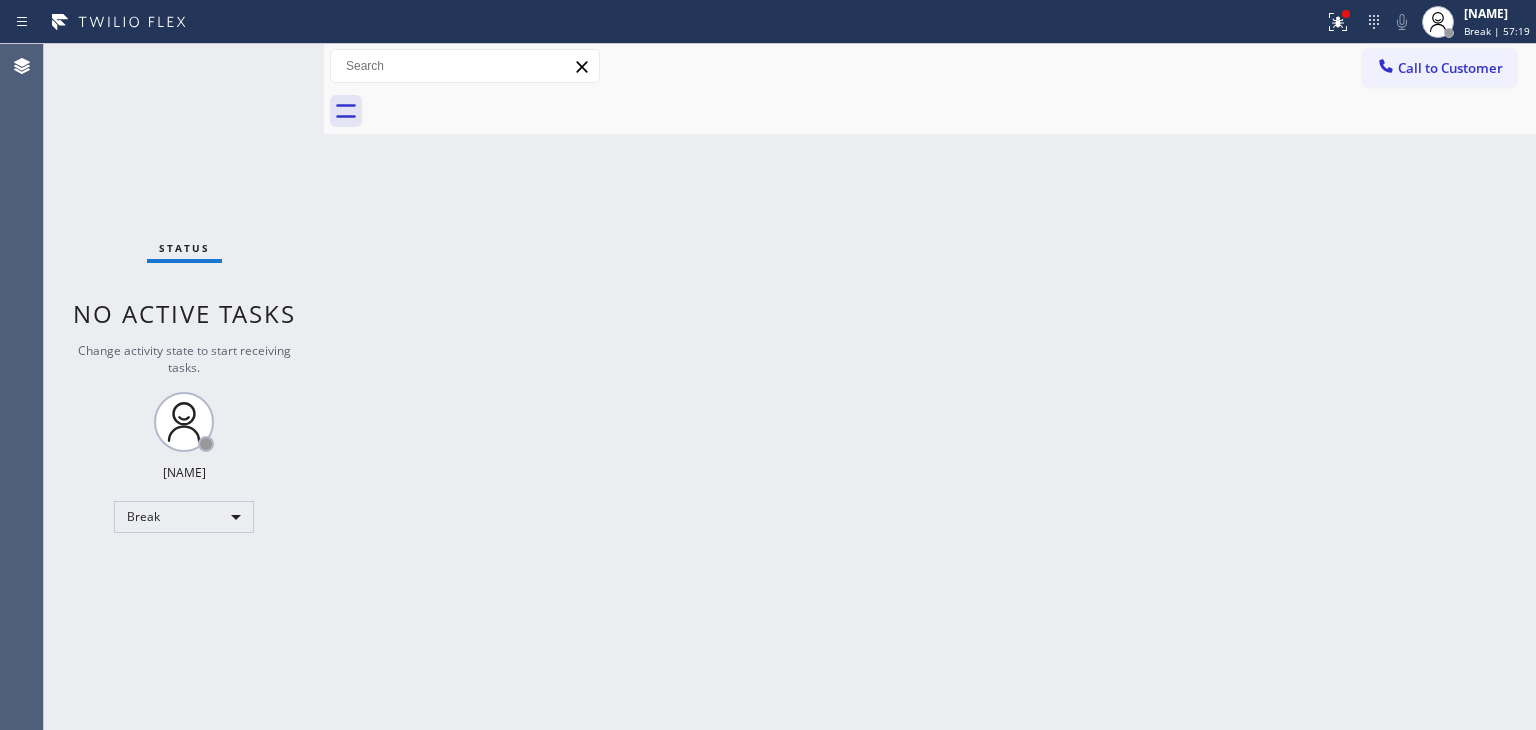 scroll, scrollTop: 0, scrollLeft: 0, axis: both 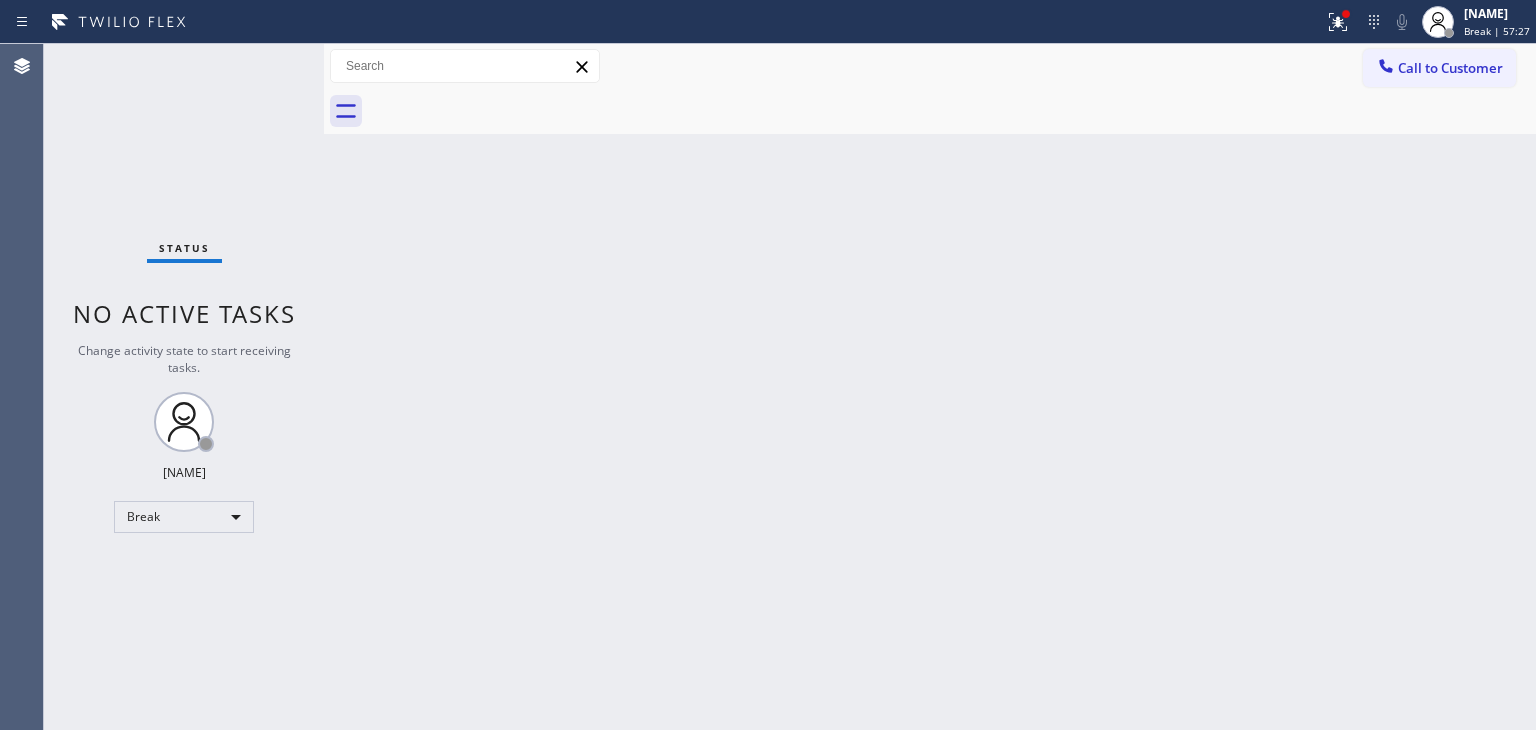 click on "Back to Dashboard Change Sender ID Customers Technicians Select a contact Outbound call Technician Search Technician Your caller id phone number Your caller id phone number Call Technician info Name   Phone none Address none Change Sender ID HVAC [PHONE]  [NAME] [PHONE] Appliance Repair [PHONE] Plumbing [PHONE] Air Duct Cleaning [PHONE]  Electricians [PHONE]  Cancel Change Check personal SMS Reset Change No tabs Call to Customer Outbound call Technician Search Technician Your caller id phone number Your caller id phone number Call Location Red Electricians [CITY](Nexus Electrical Services) Your caller id phone number [PHONE] Customer number Call Outbound call Technician Search Technician Your caller id phone number Your caller id phone number Call" at bounding box center (930, 387) 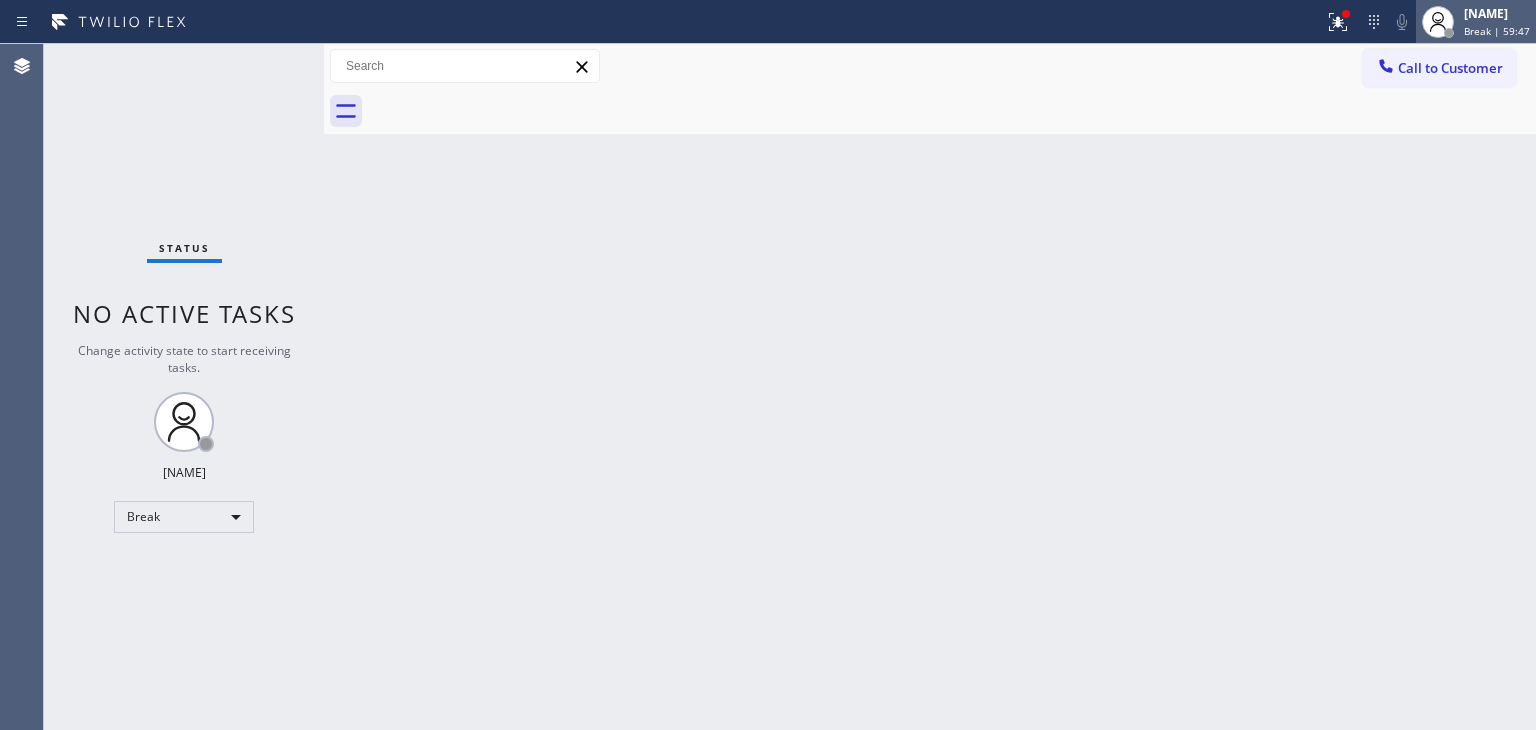 click on "[NAME]" at bounding box center [1497, 13] 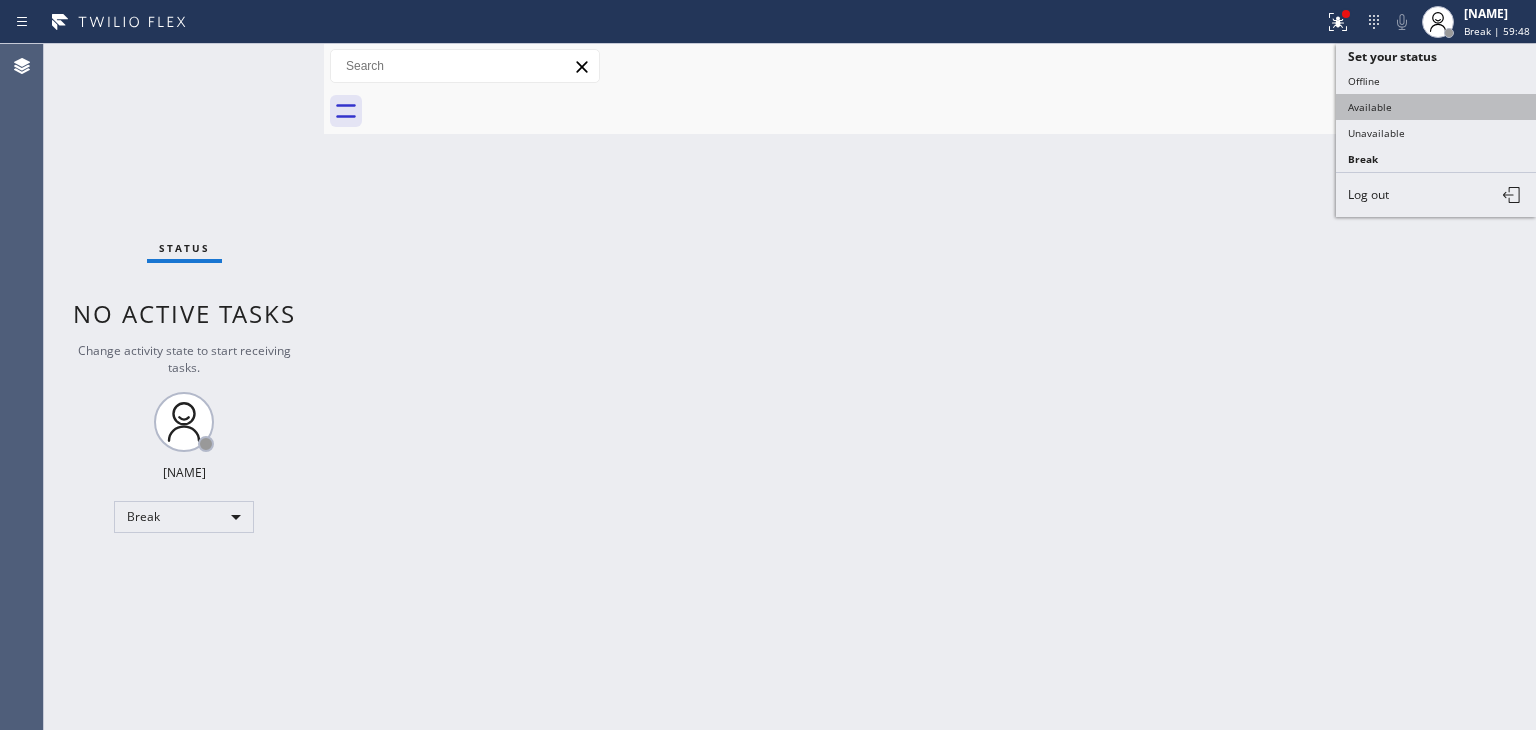 click on "Available" at bounding box center [1436, 107] 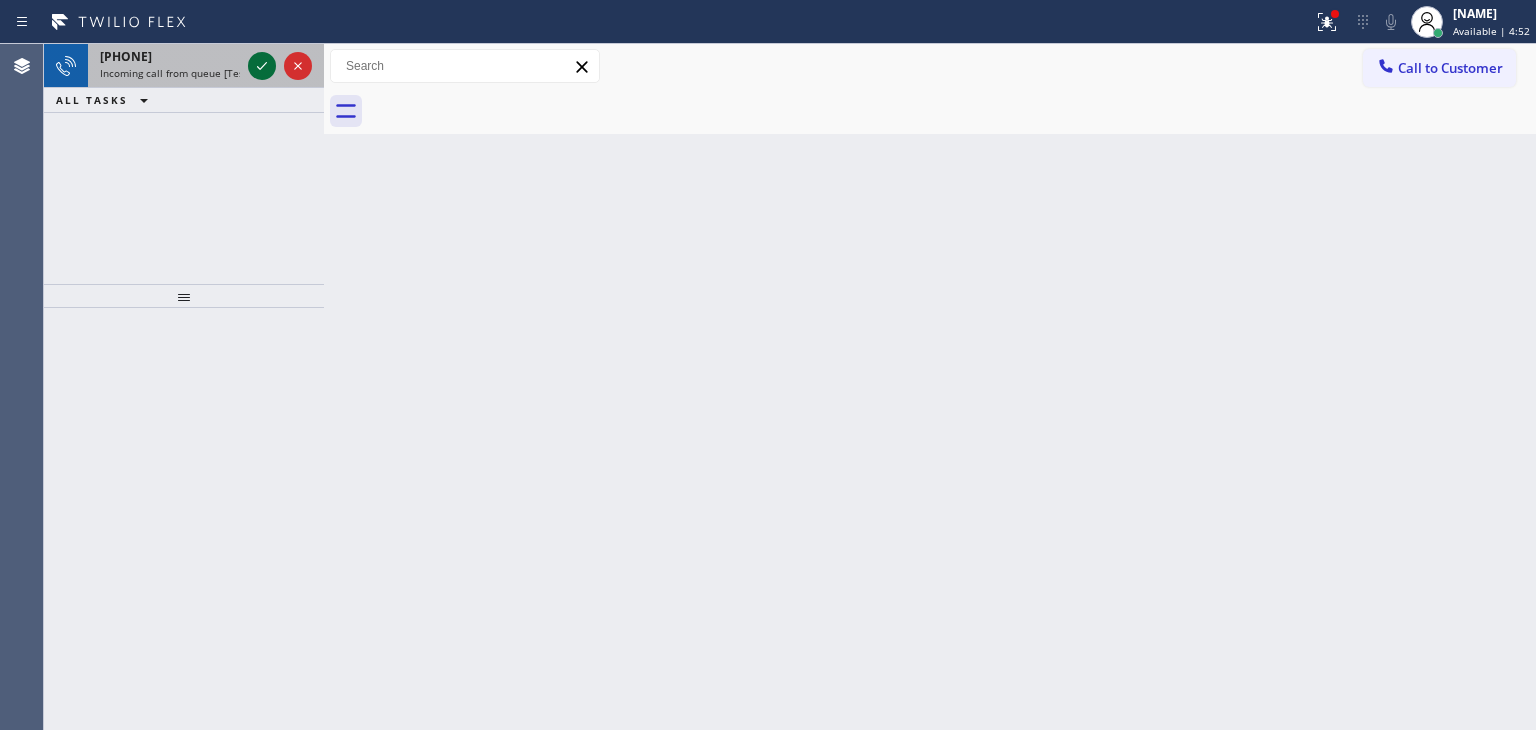click 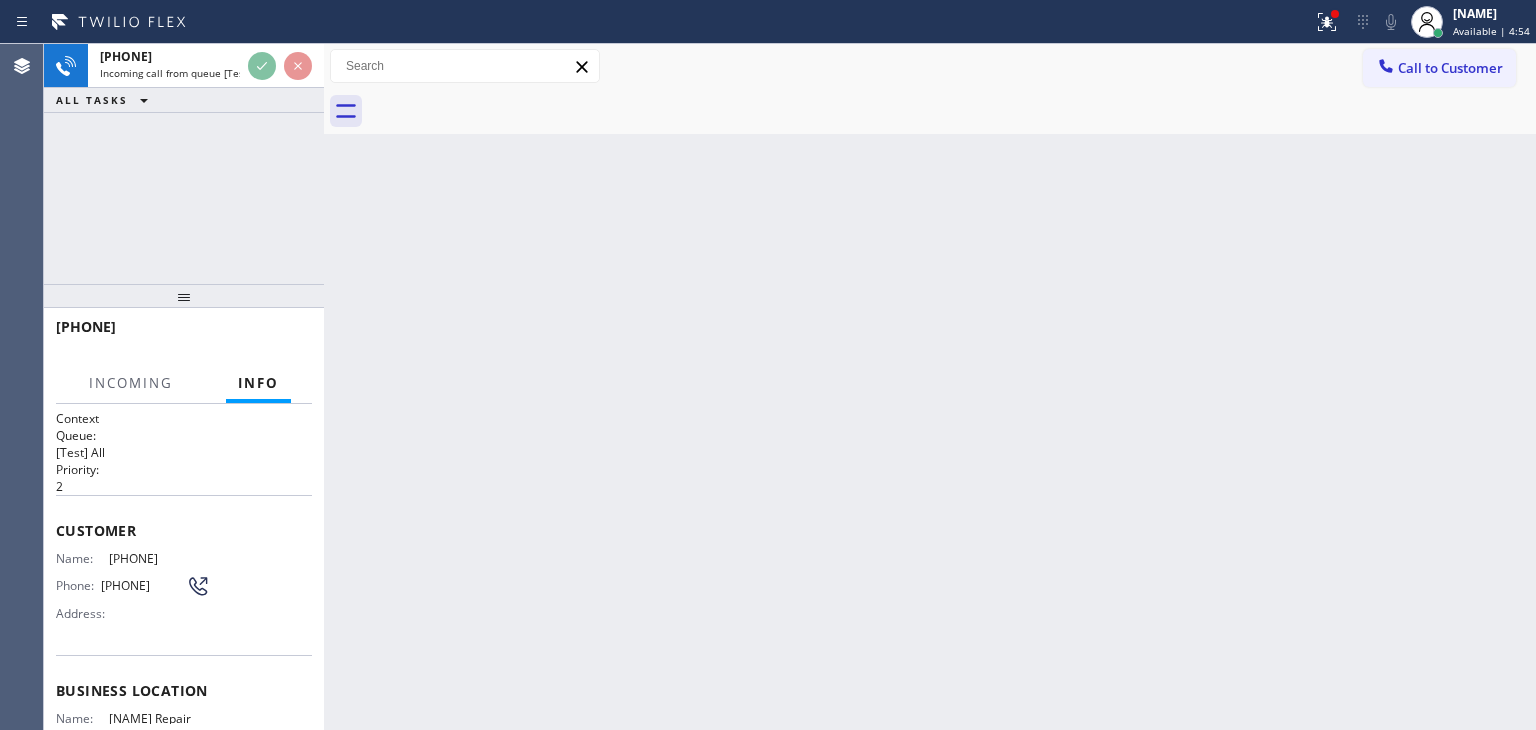 scroll, scrollTop: 100, scrollLeft: 0, axis: vertical 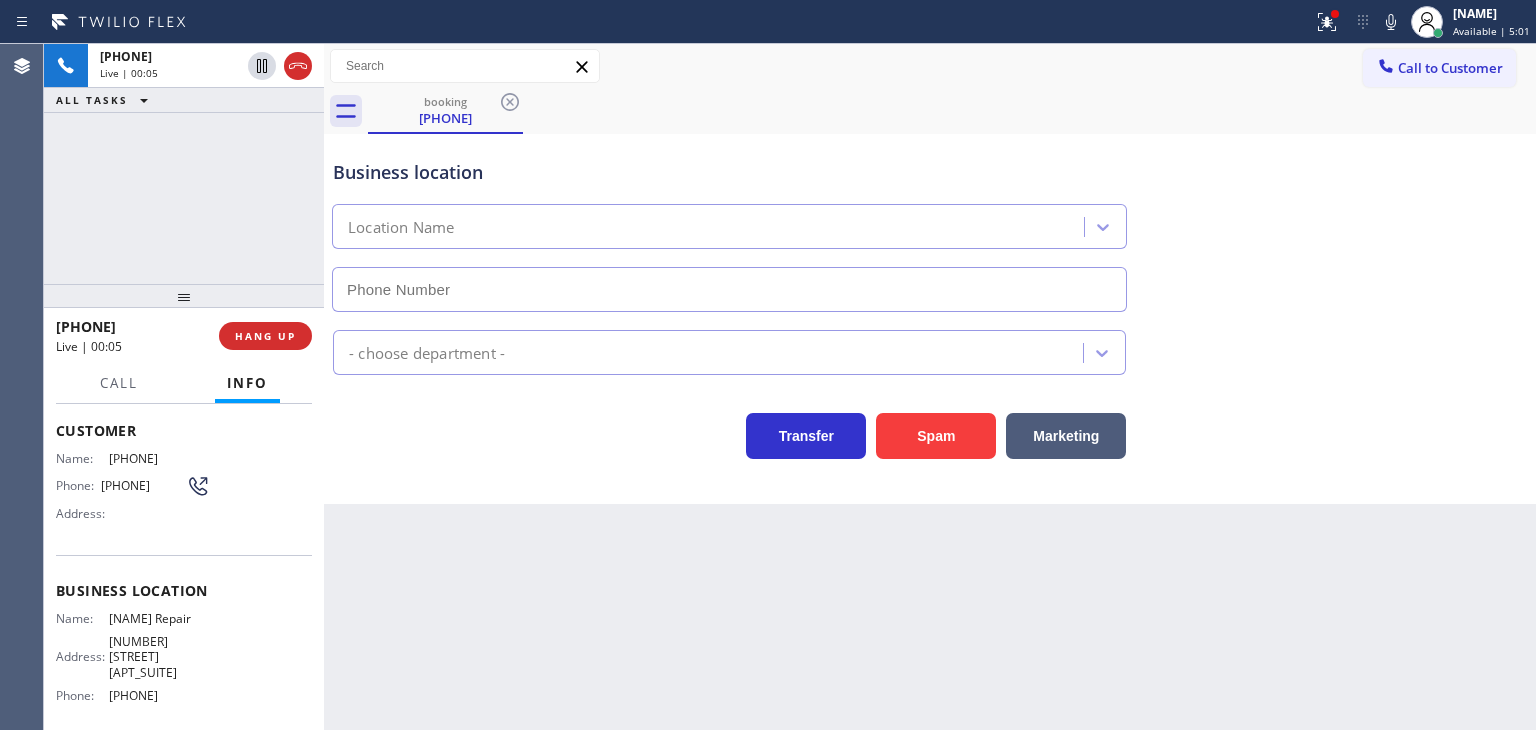 type on "[PHONE]" 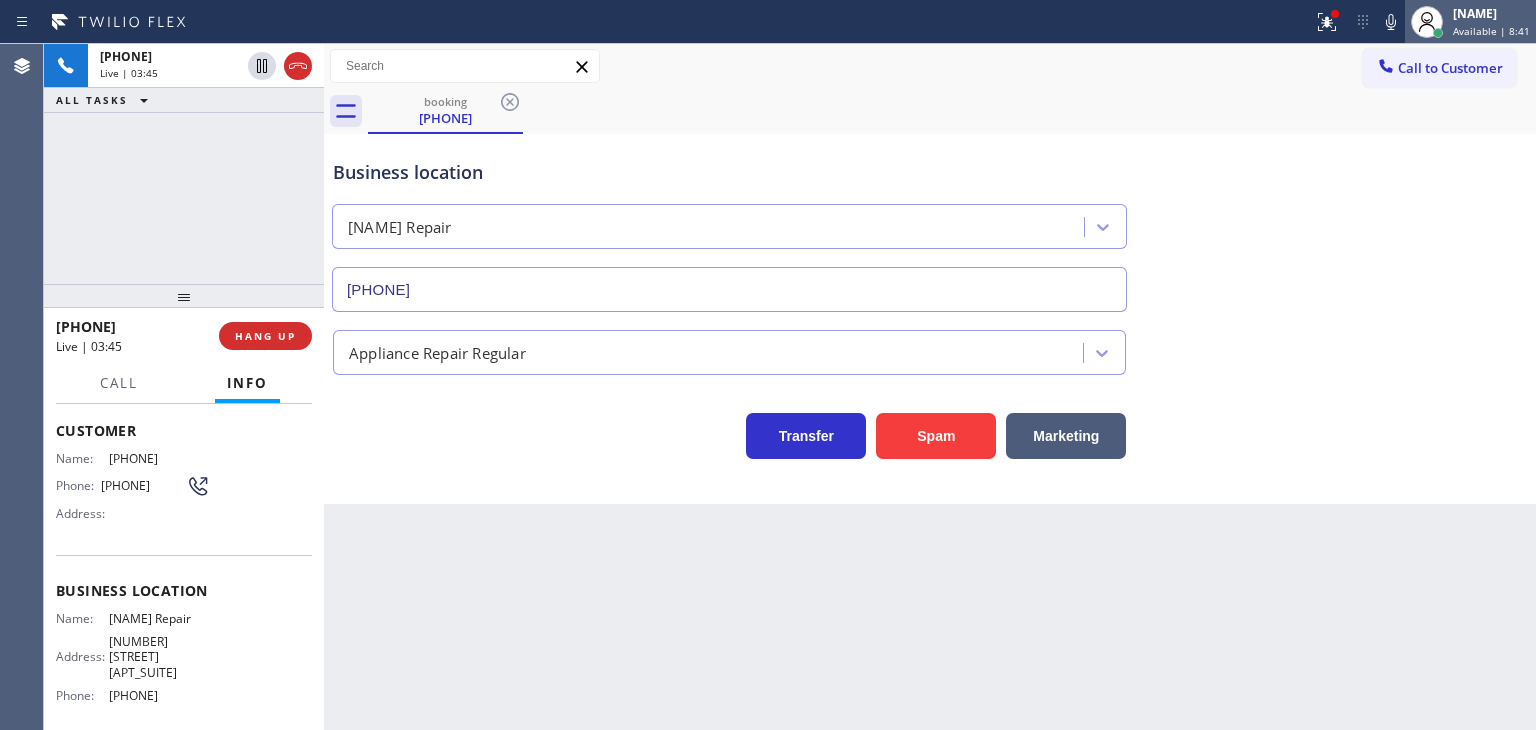 click on "Available | 8:41" at bounding box center [1491, 31] 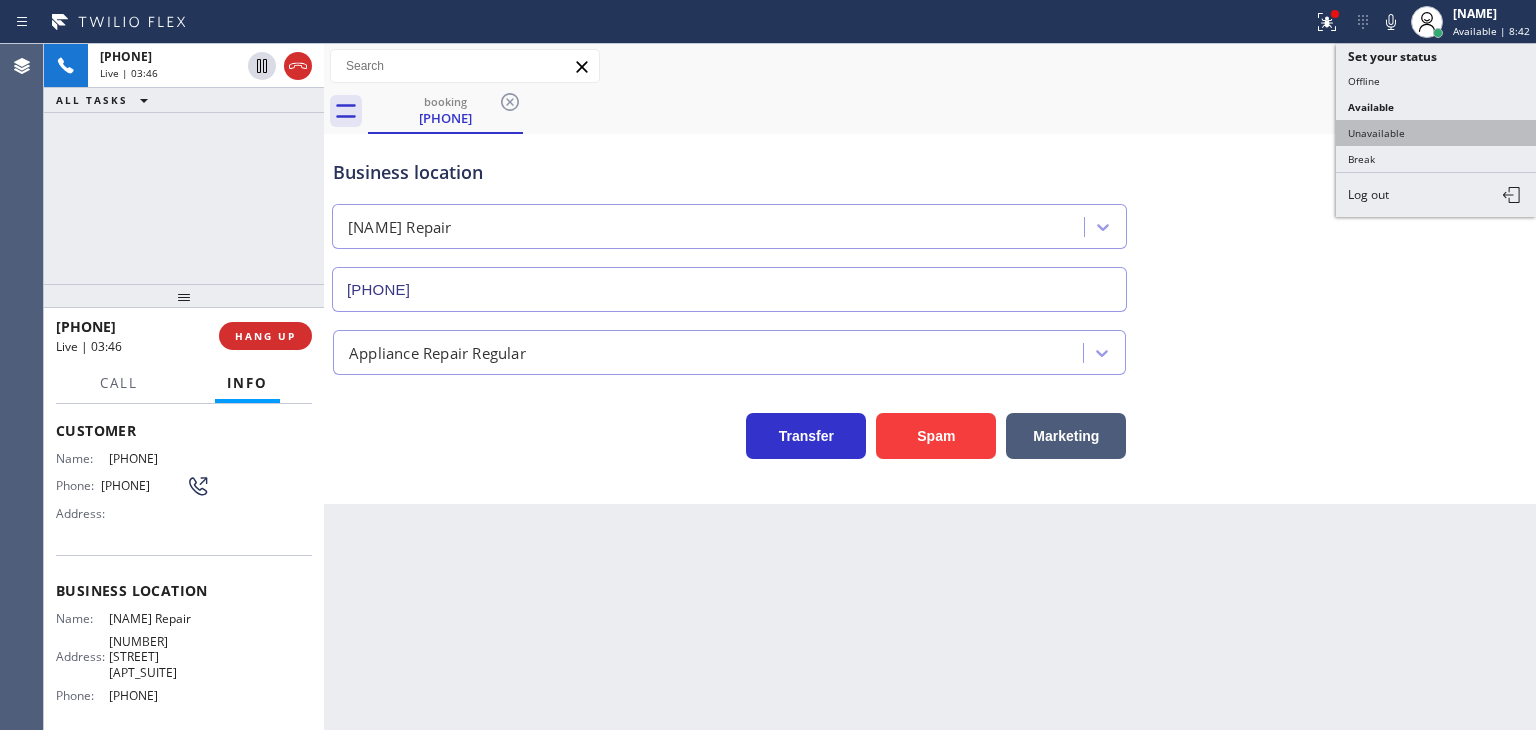click on "Unavailable" at bounding box center [1436, 133] 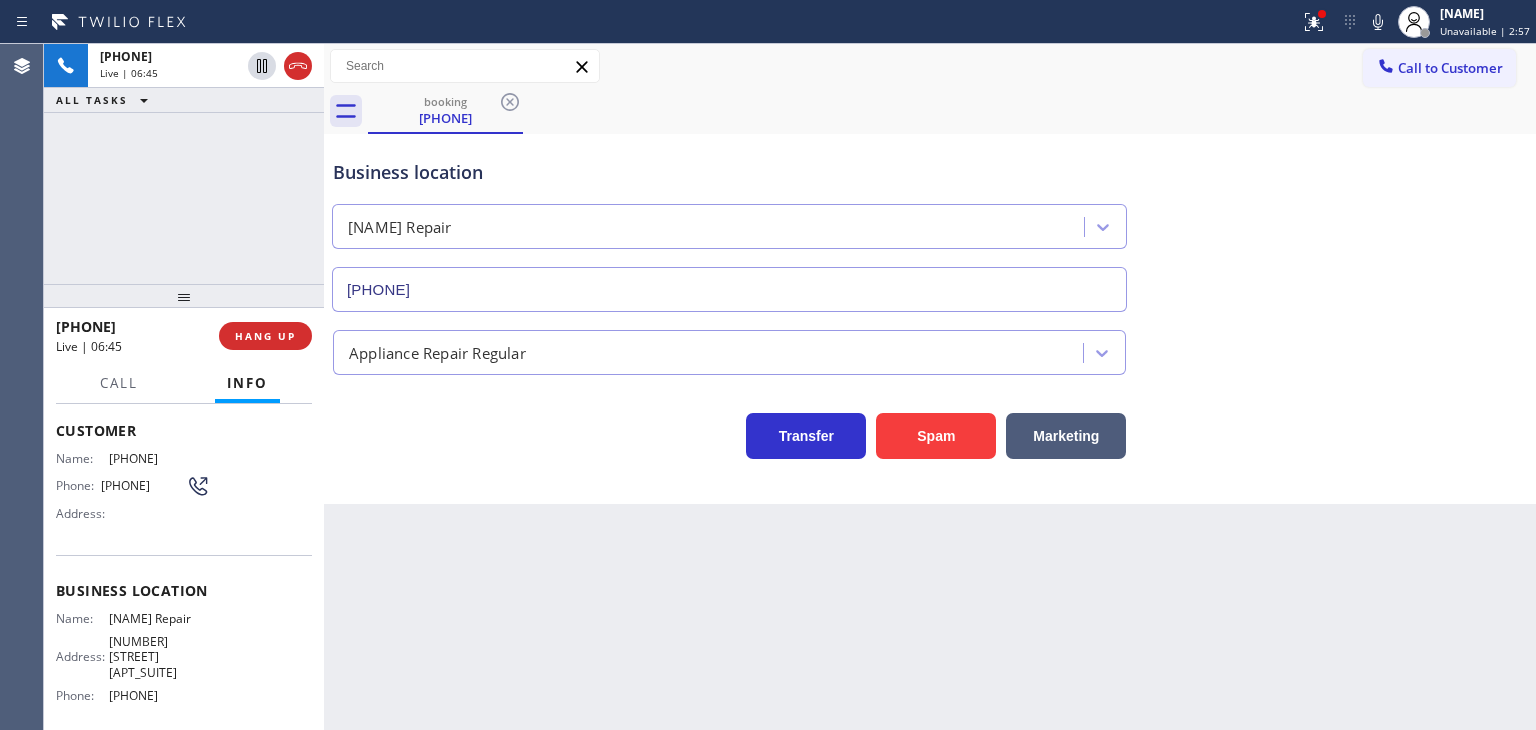 drag, startPoint x: 188, startPoint y: 320, endPoint x: 70, endPoint y: 323, distance: 118.03813 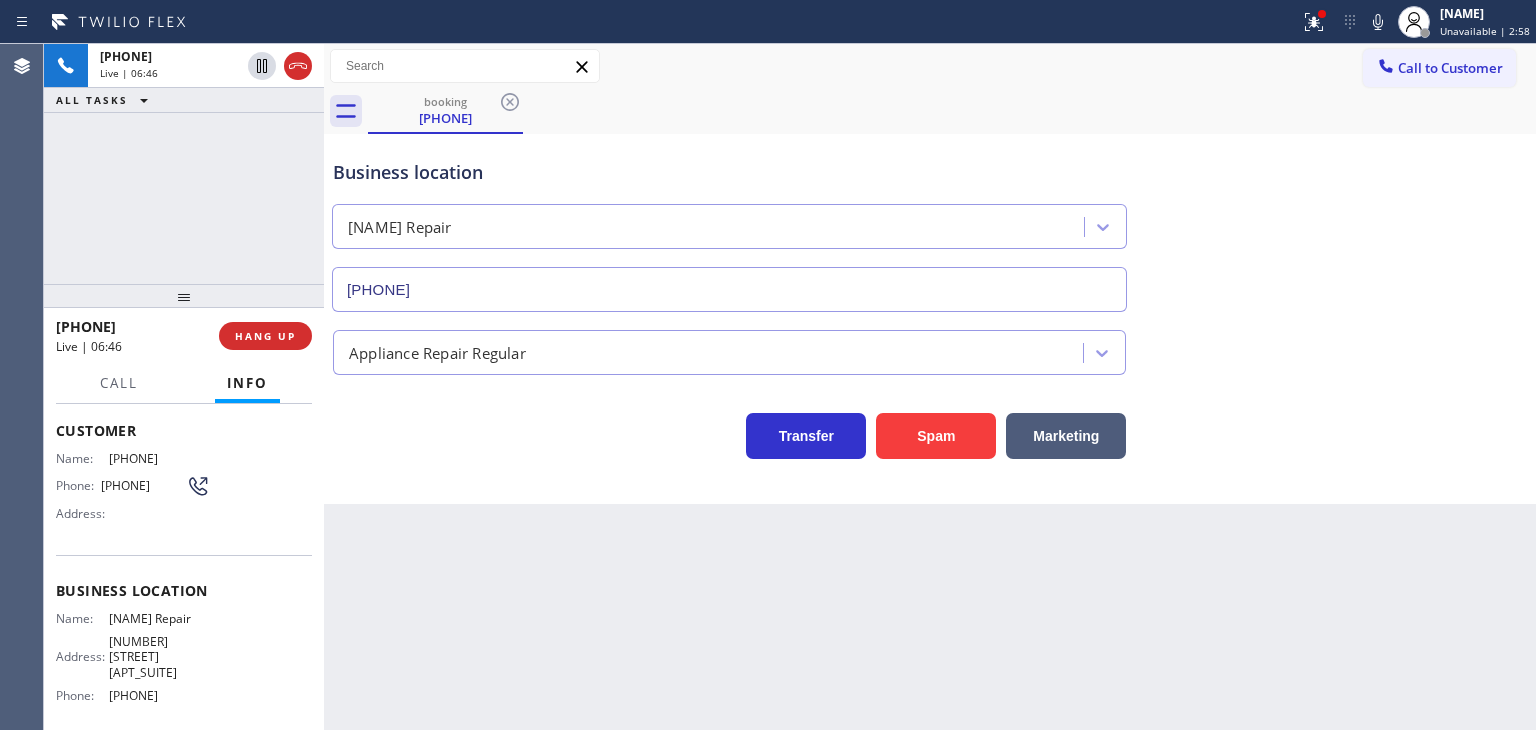 copy on "[PHONE]" 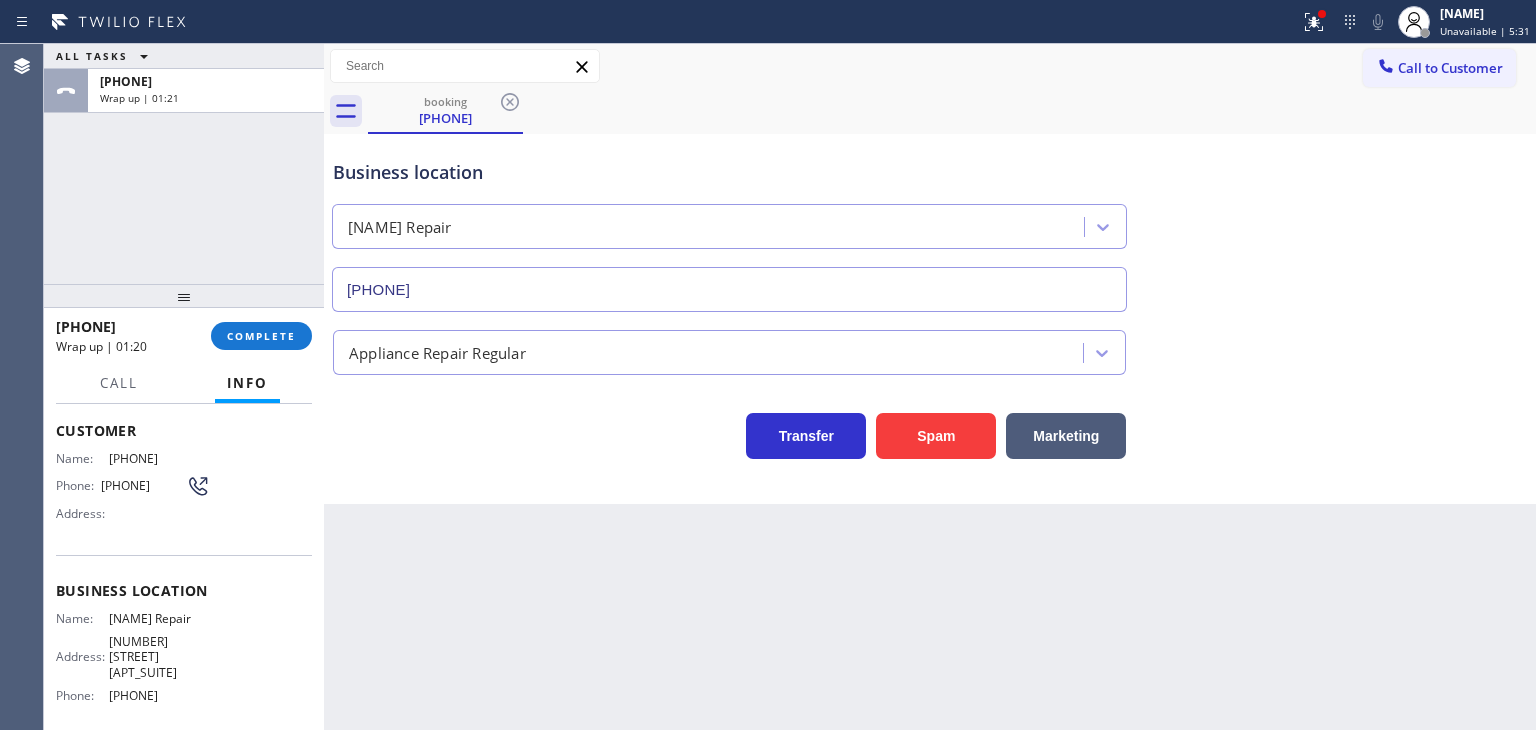 scroll, scrollTop: 109, scrollLeft: 0, axis: vertical 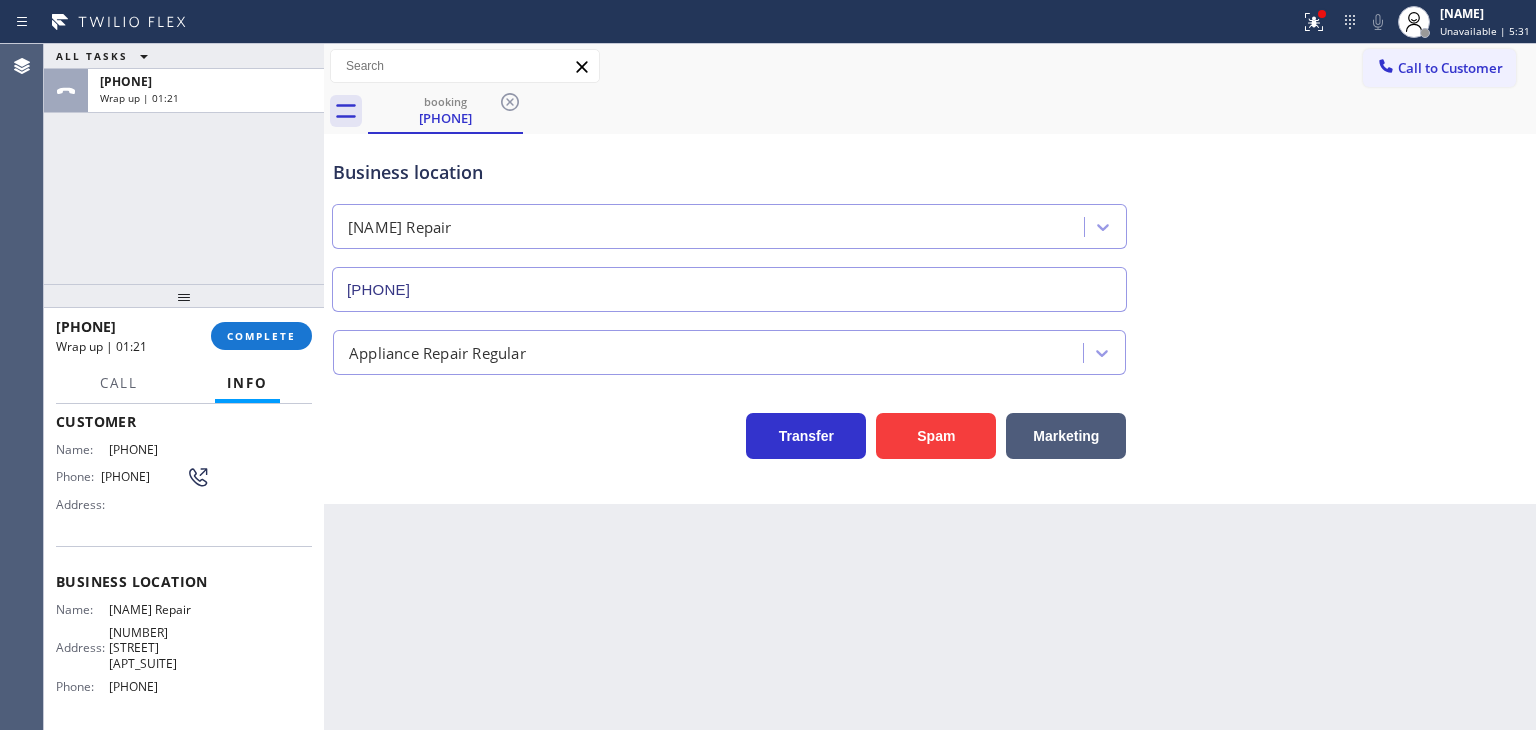 drag, startPoint x: 217, startPoint y: 695, endPoint x: 100, endPoint y: 692, distance: 117.03845 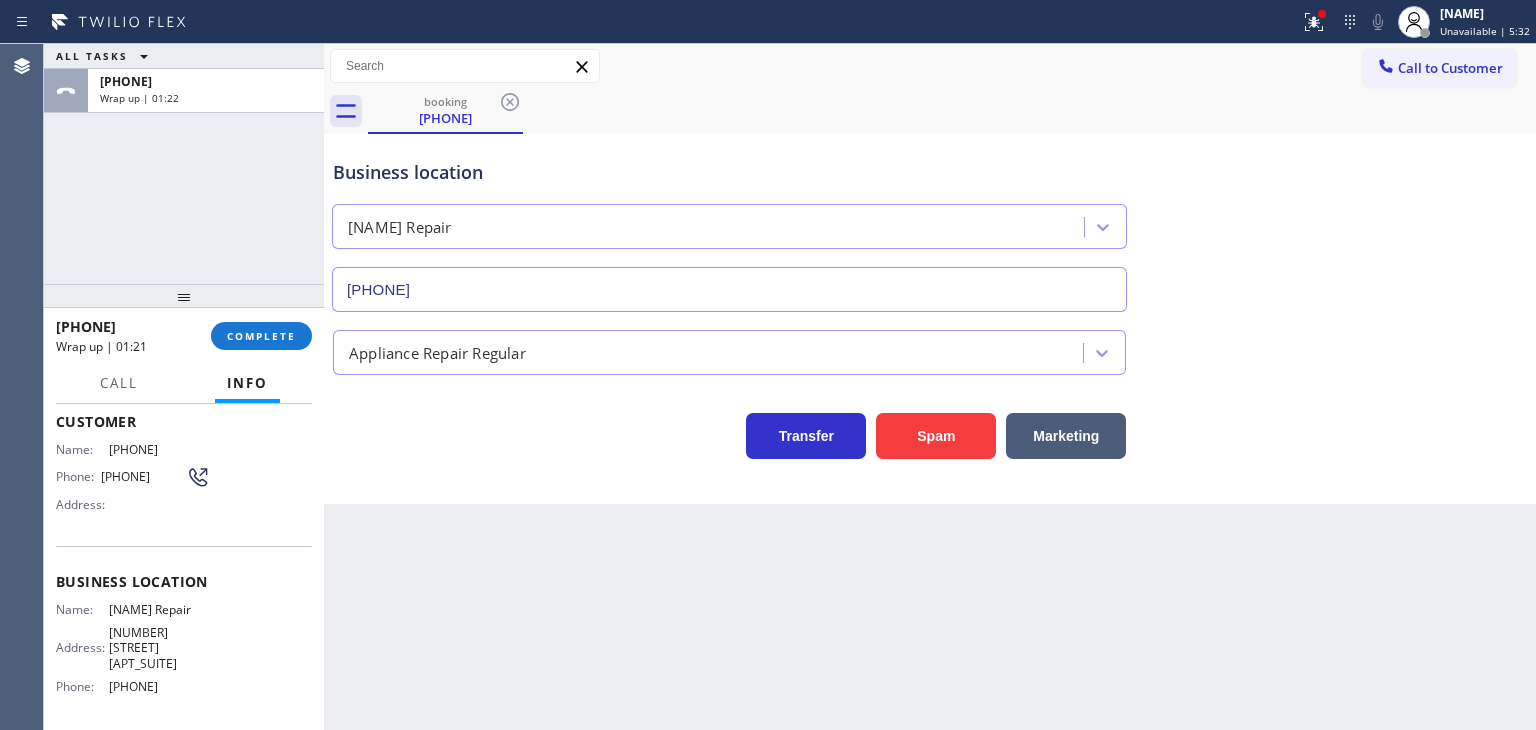 copy on "[PHONE]" 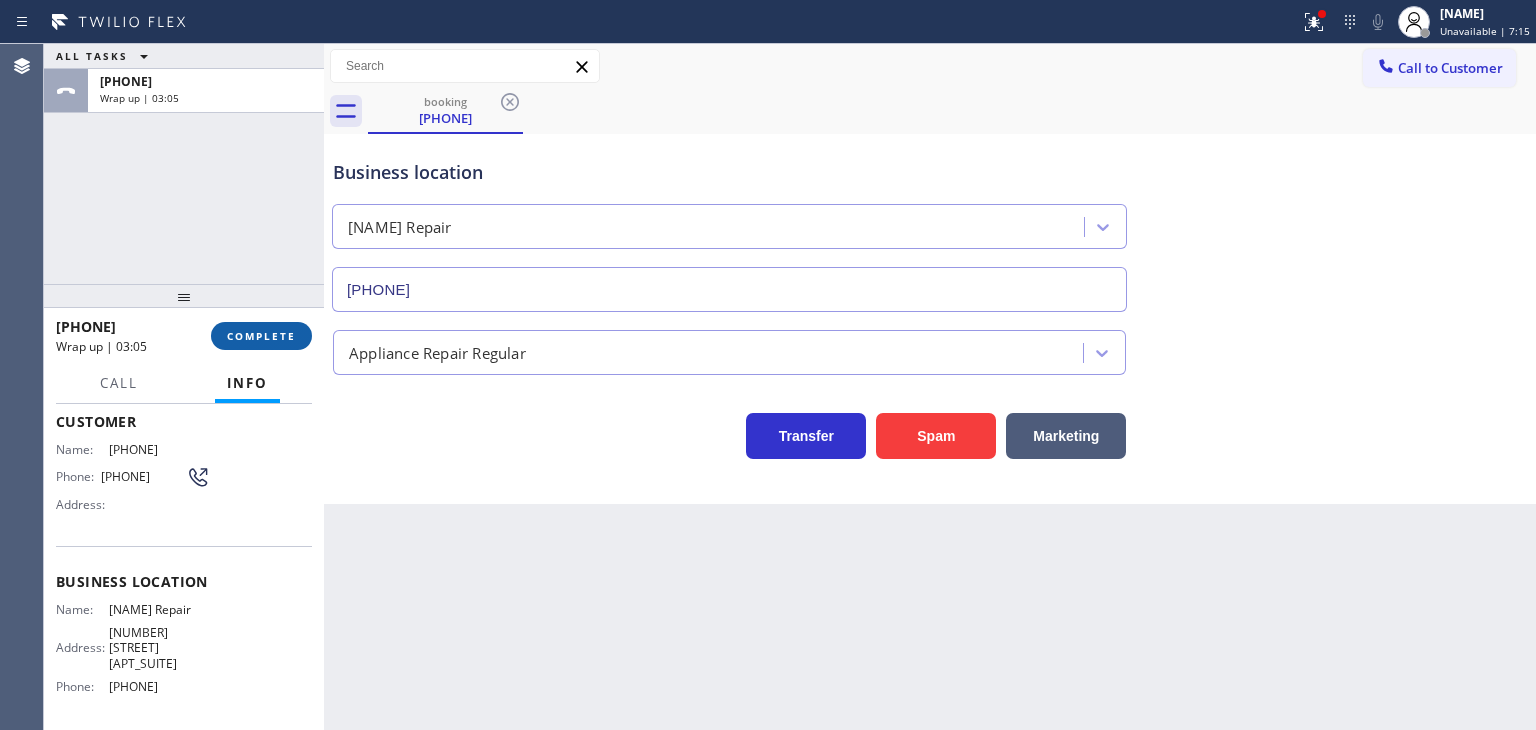 click on "COMPLETE" at bounding box center [261, 336] 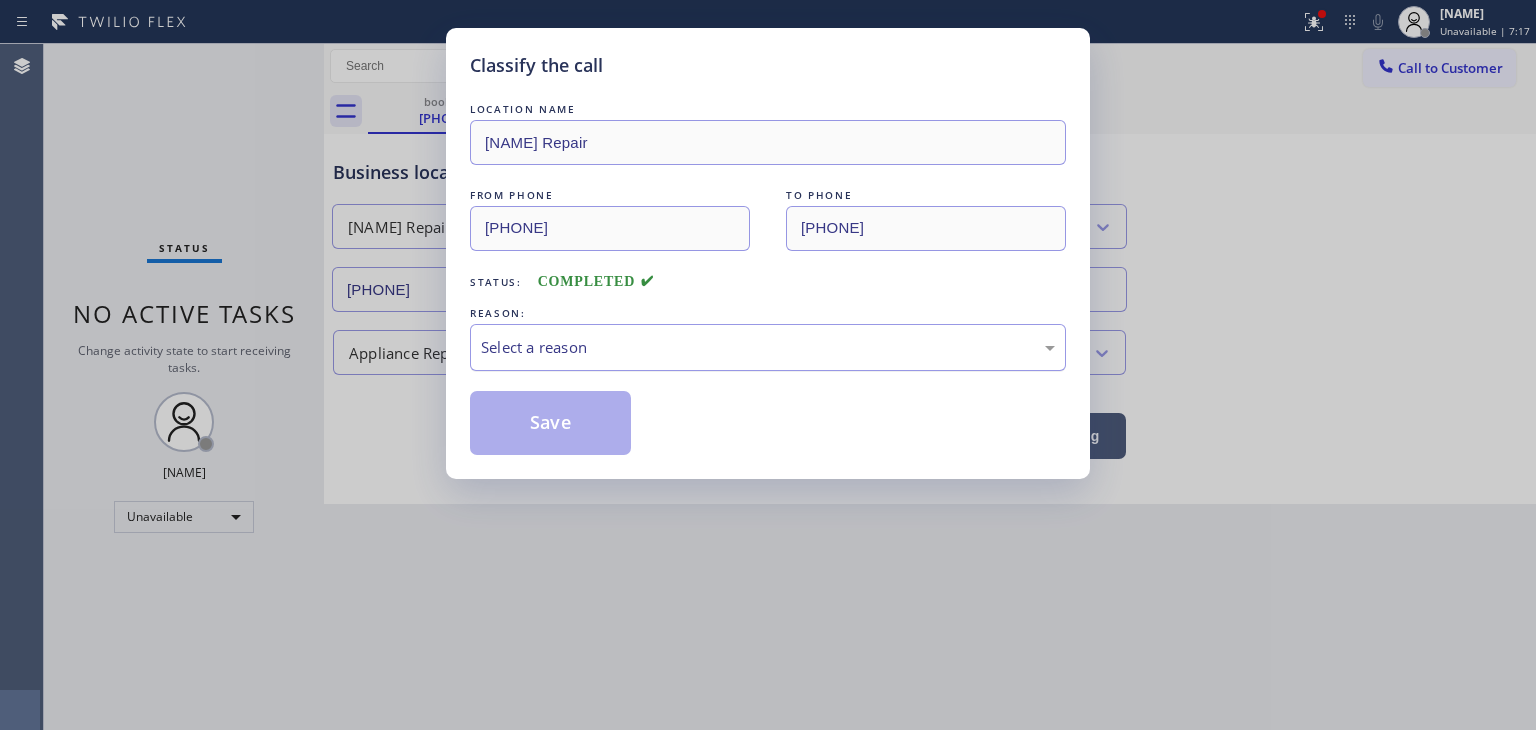 click on "Select a reason" at bounding box center [768, 347] 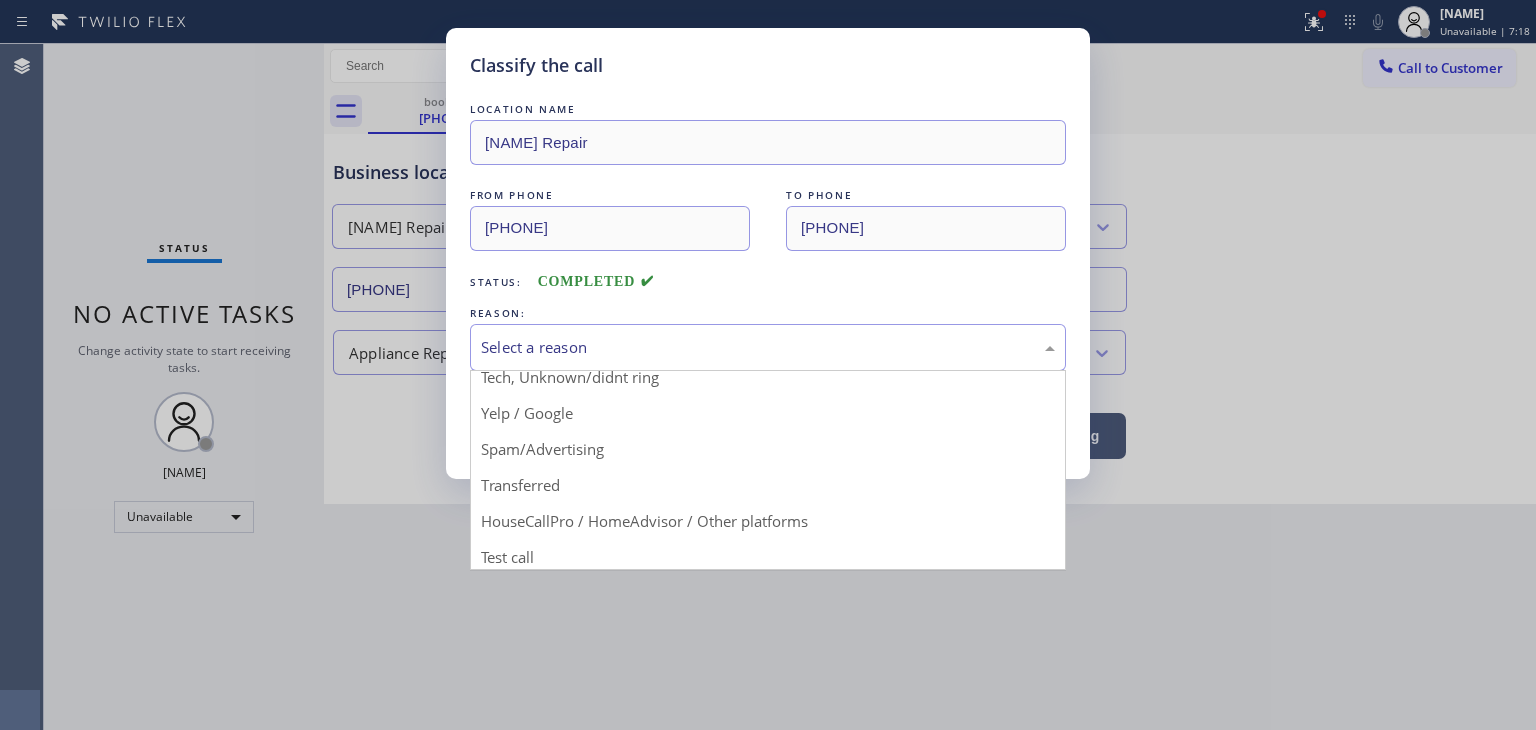 scroll, scrollTop: 125, scrollLeft: 0, axis: vertical 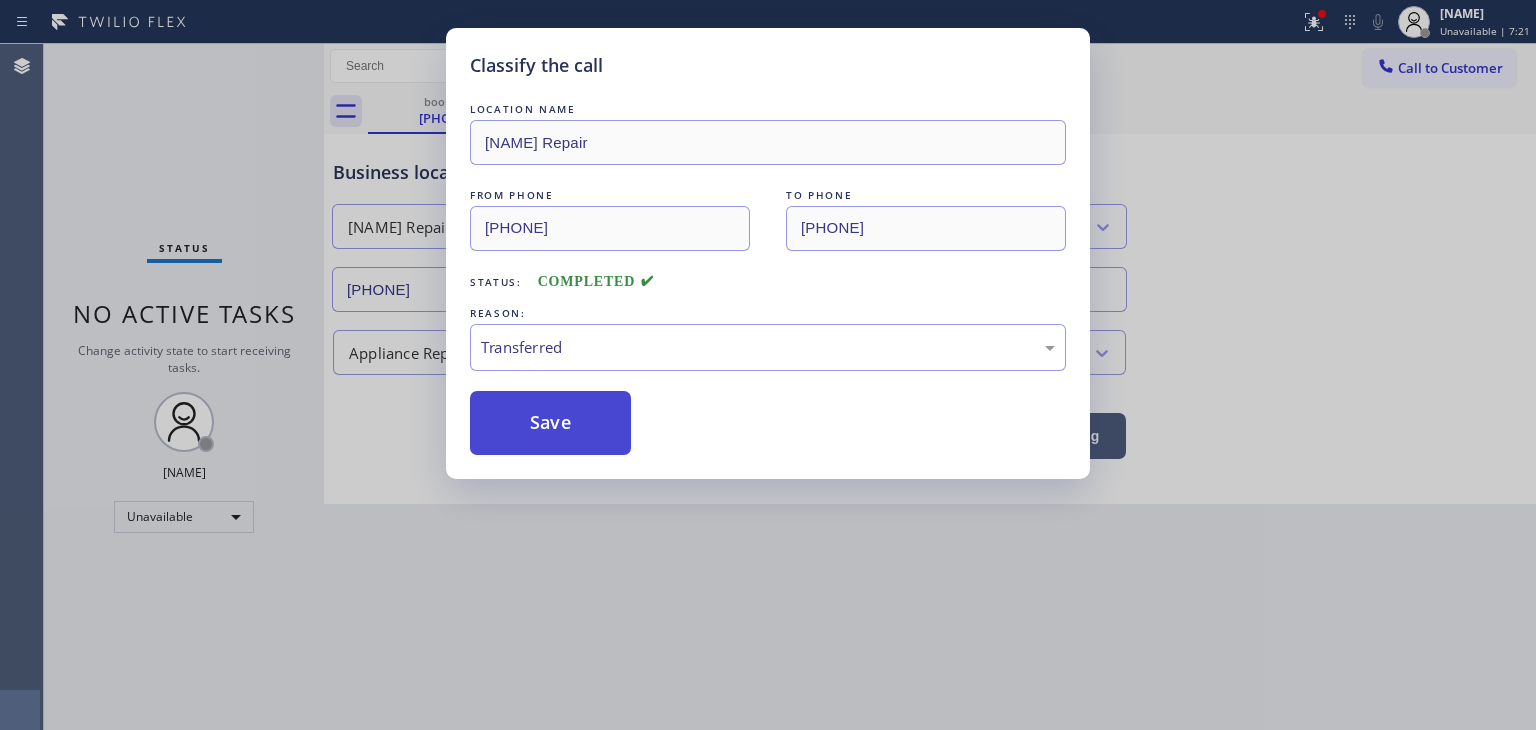 click on "Save" at bounding box center [550, 423] 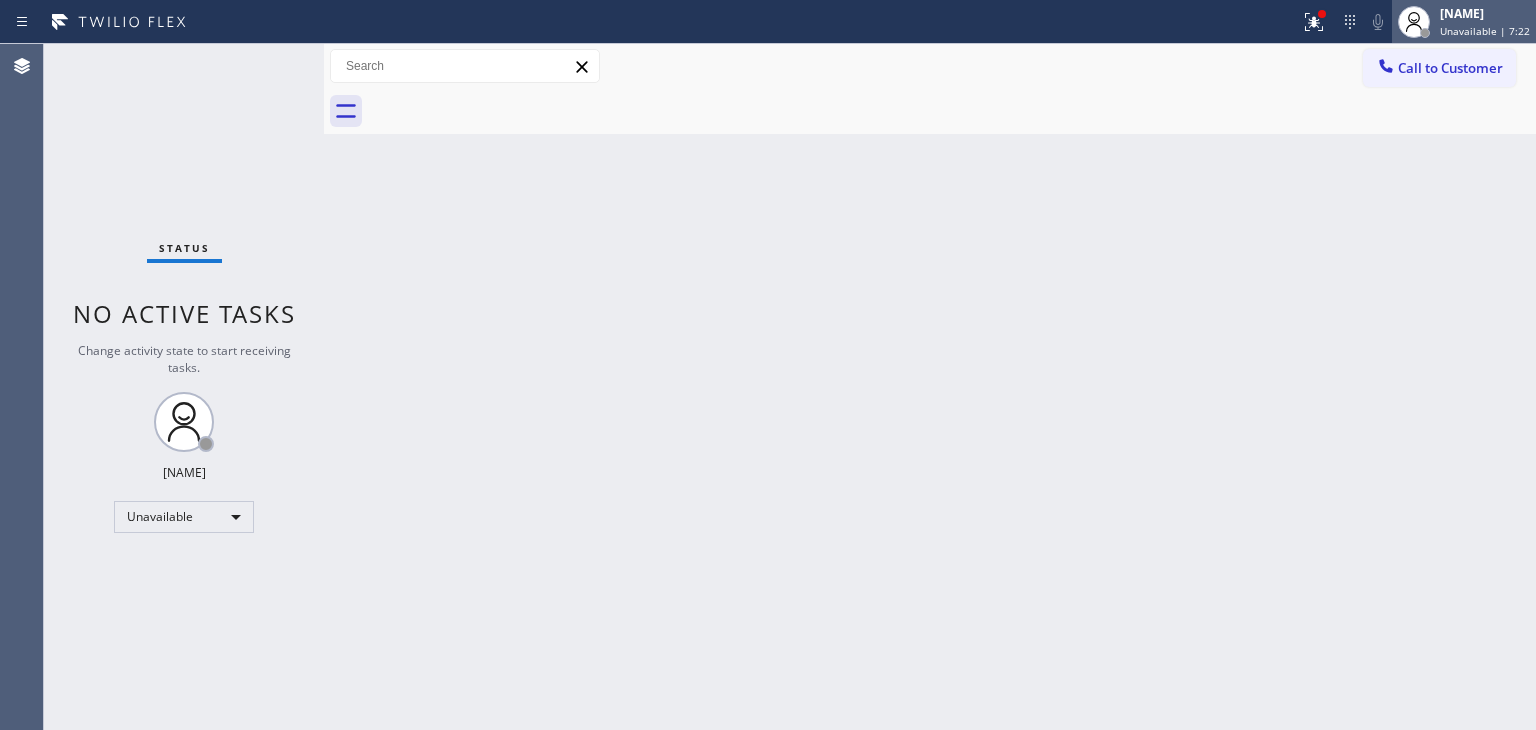 click on "[NAME]" at bounding box center (1485, 13) 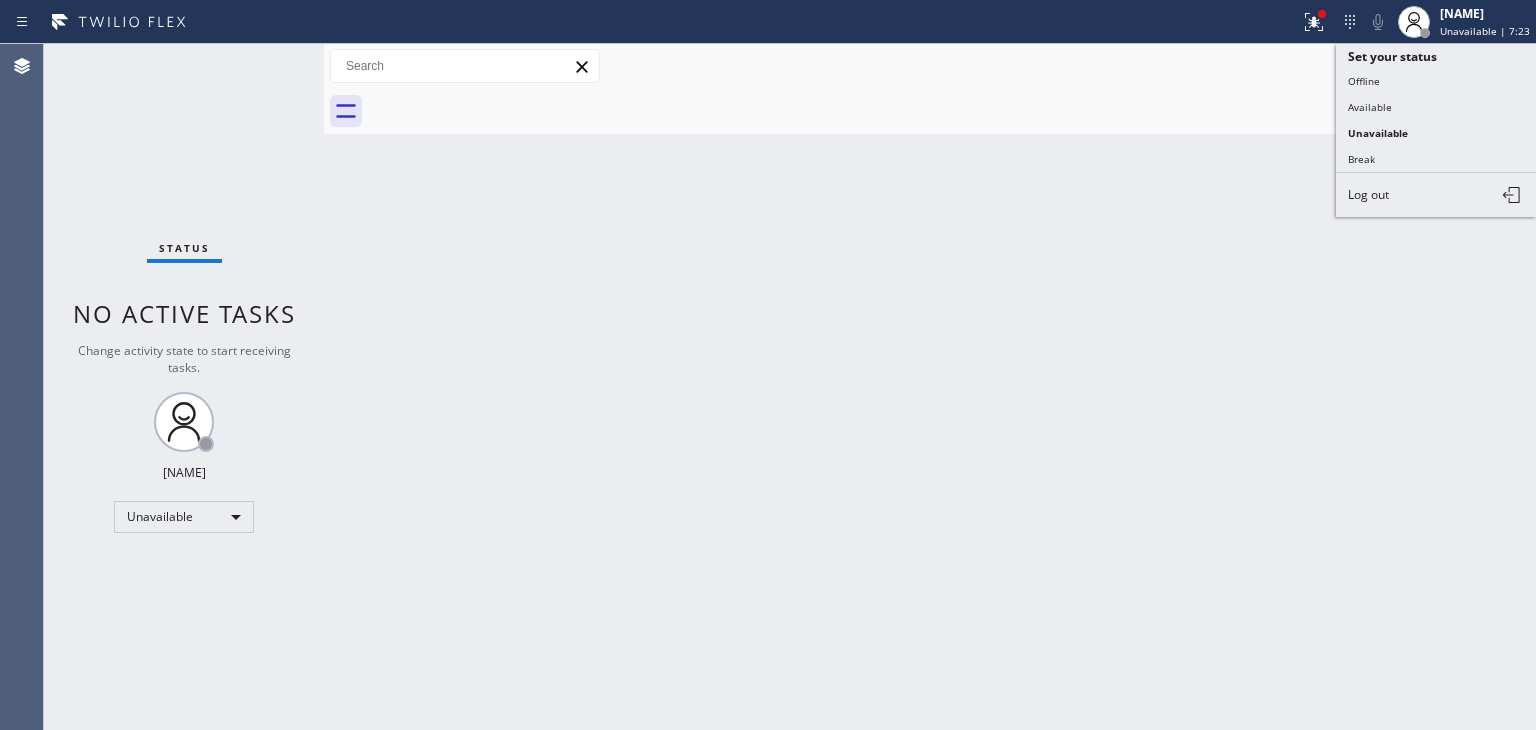click on "Available" at bounding box center (1436, 107) 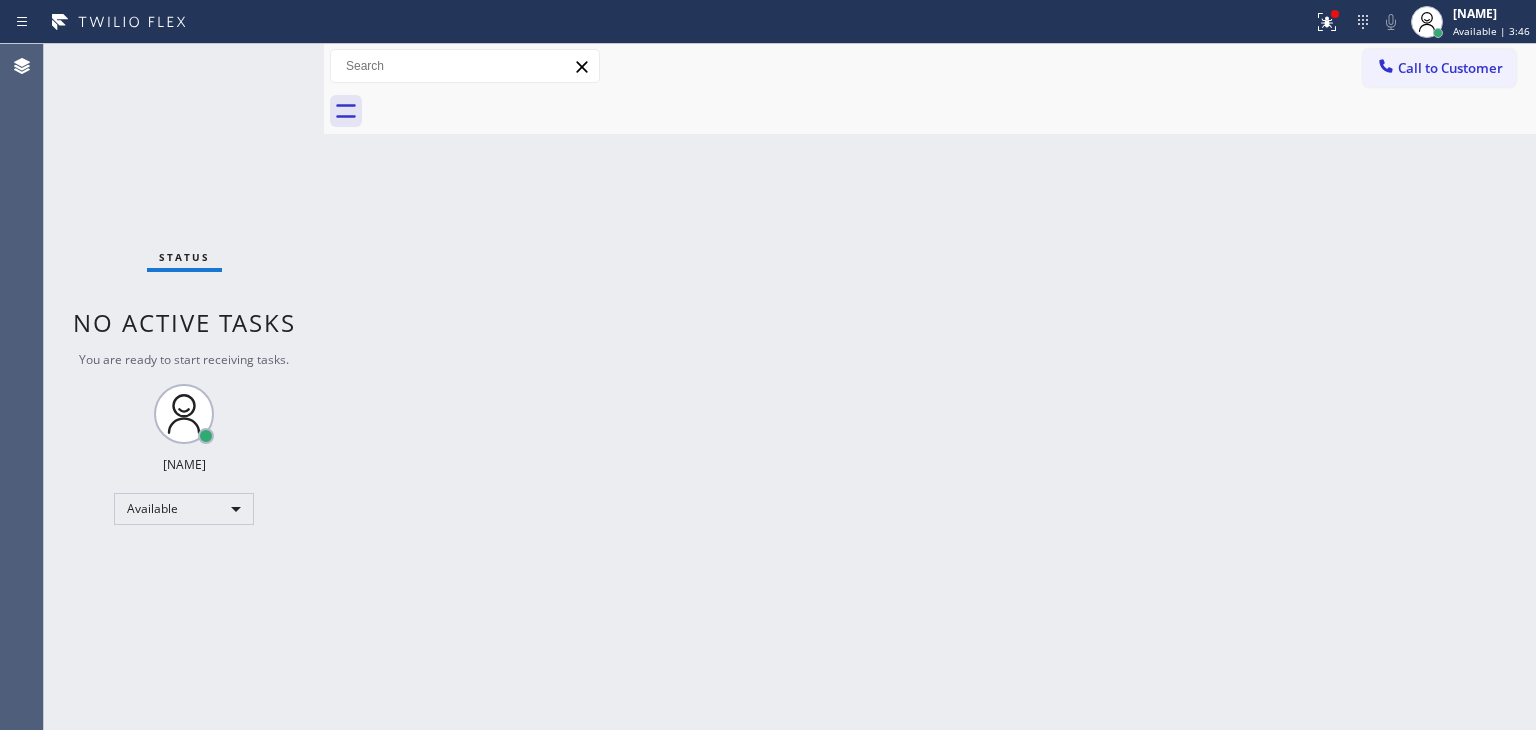click on "Status   No active tasks     You are ready to start receiving tasks.   [NAME] Available" at bounding box center (184, 387) 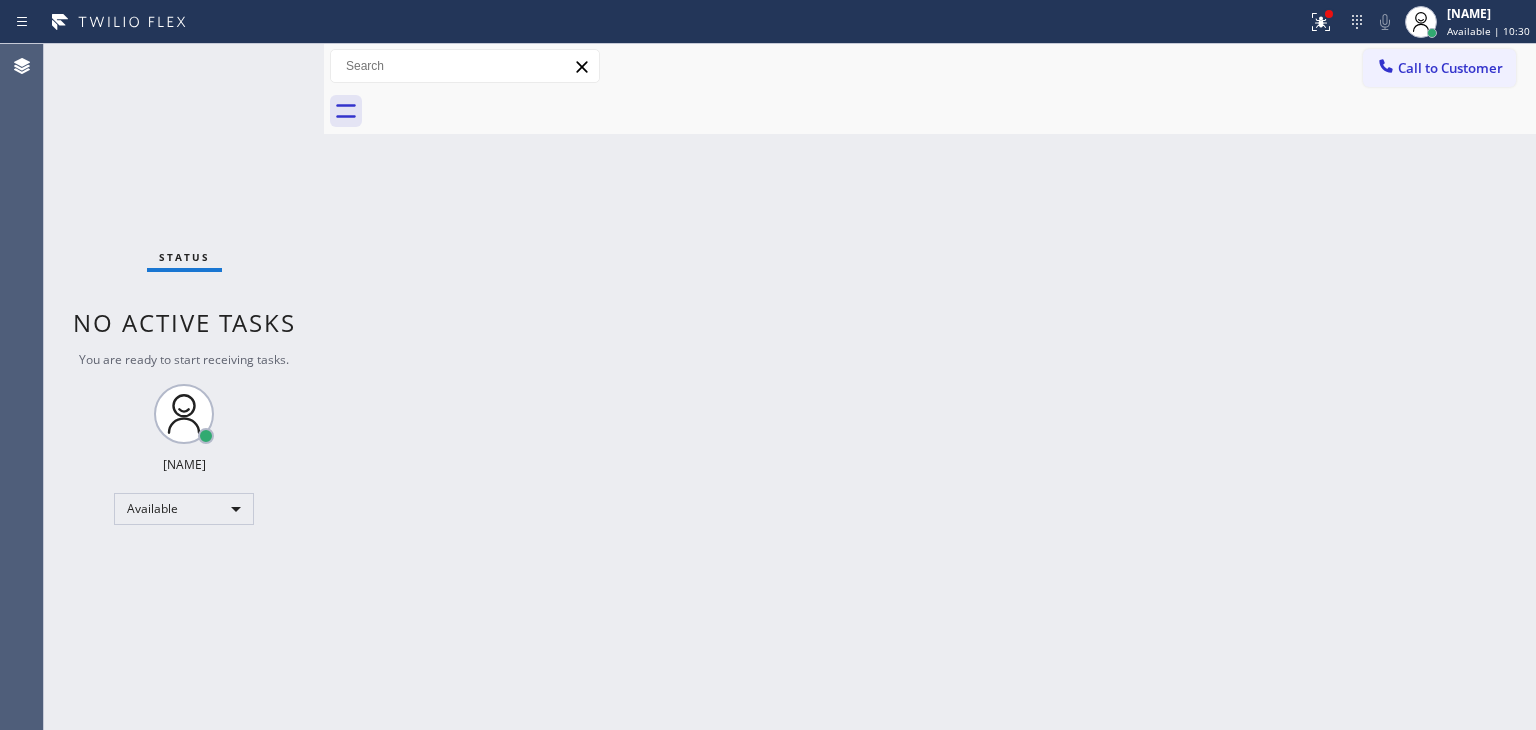 click on "Status   No active tasks     You are ready to start receiving tasks.   [NAME] Available" at bounding box center [184, 387] 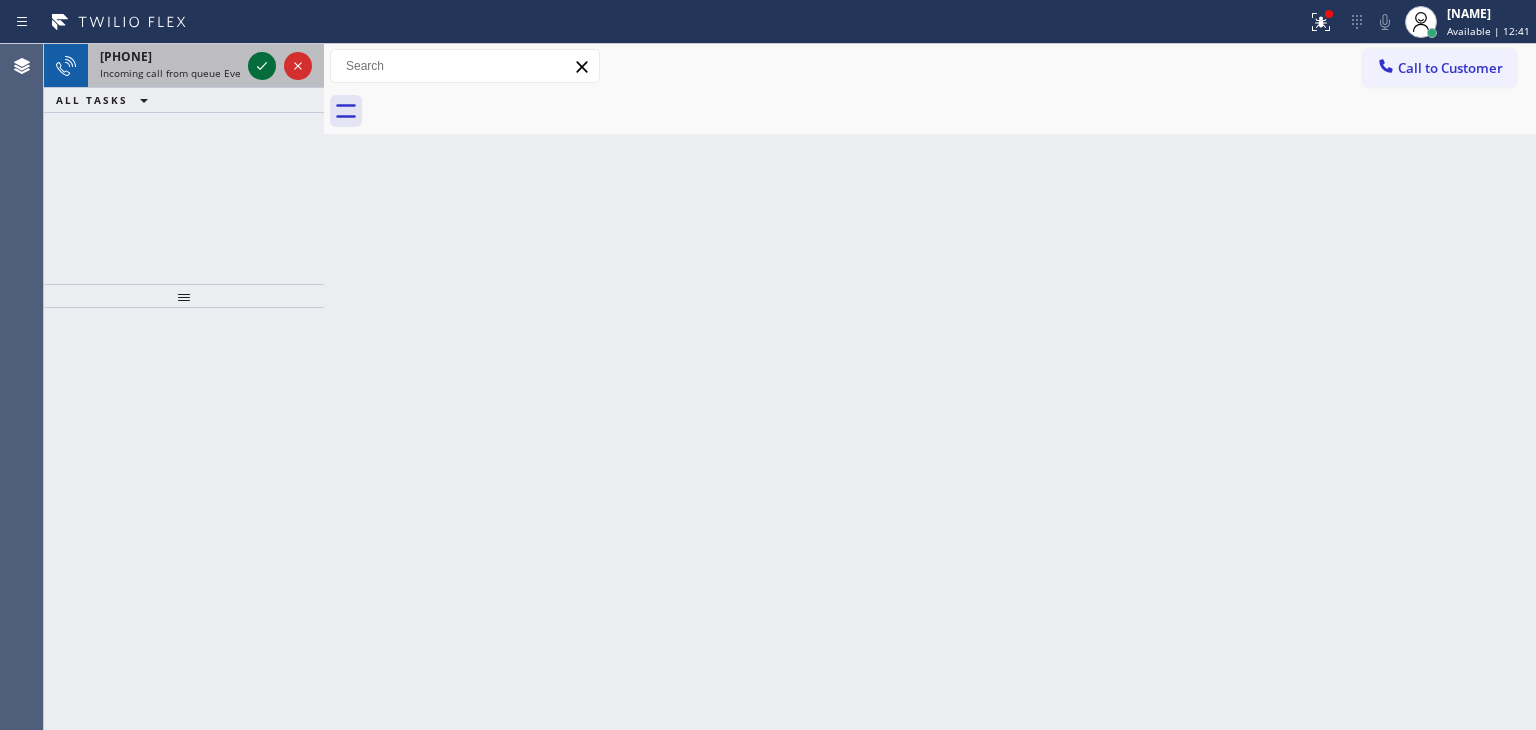 click 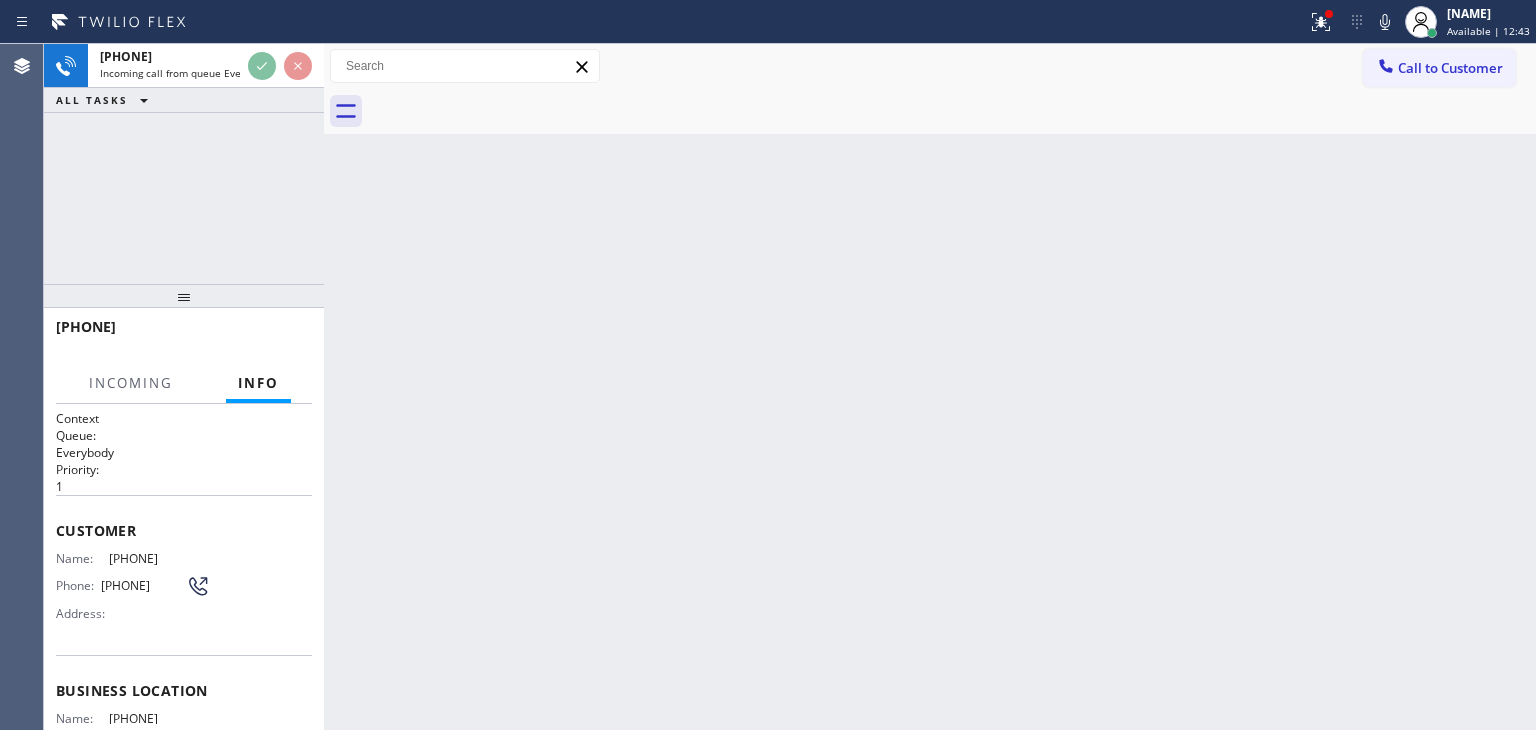 scroll, scrollTop: 100, scrollLeft: 0, axis: vertical 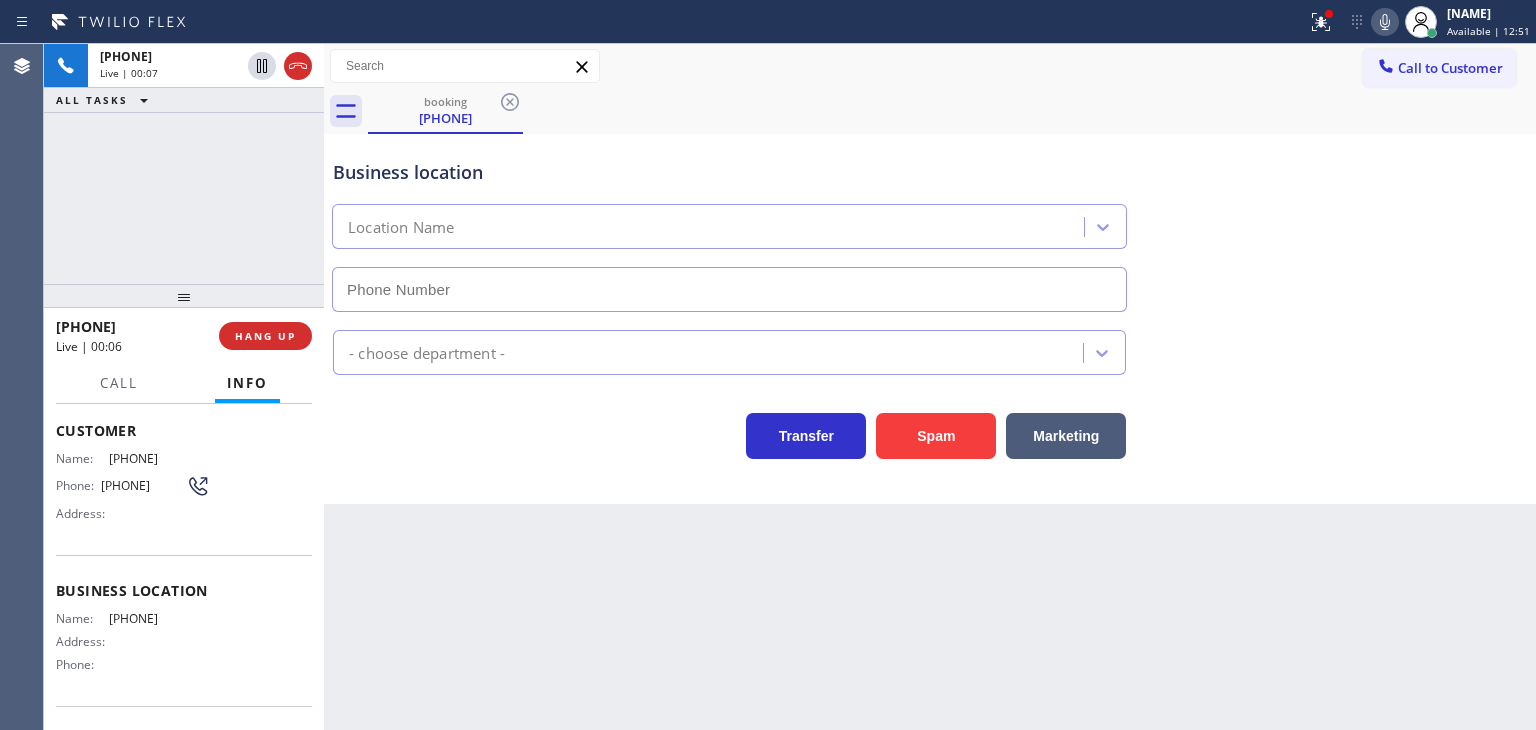 click 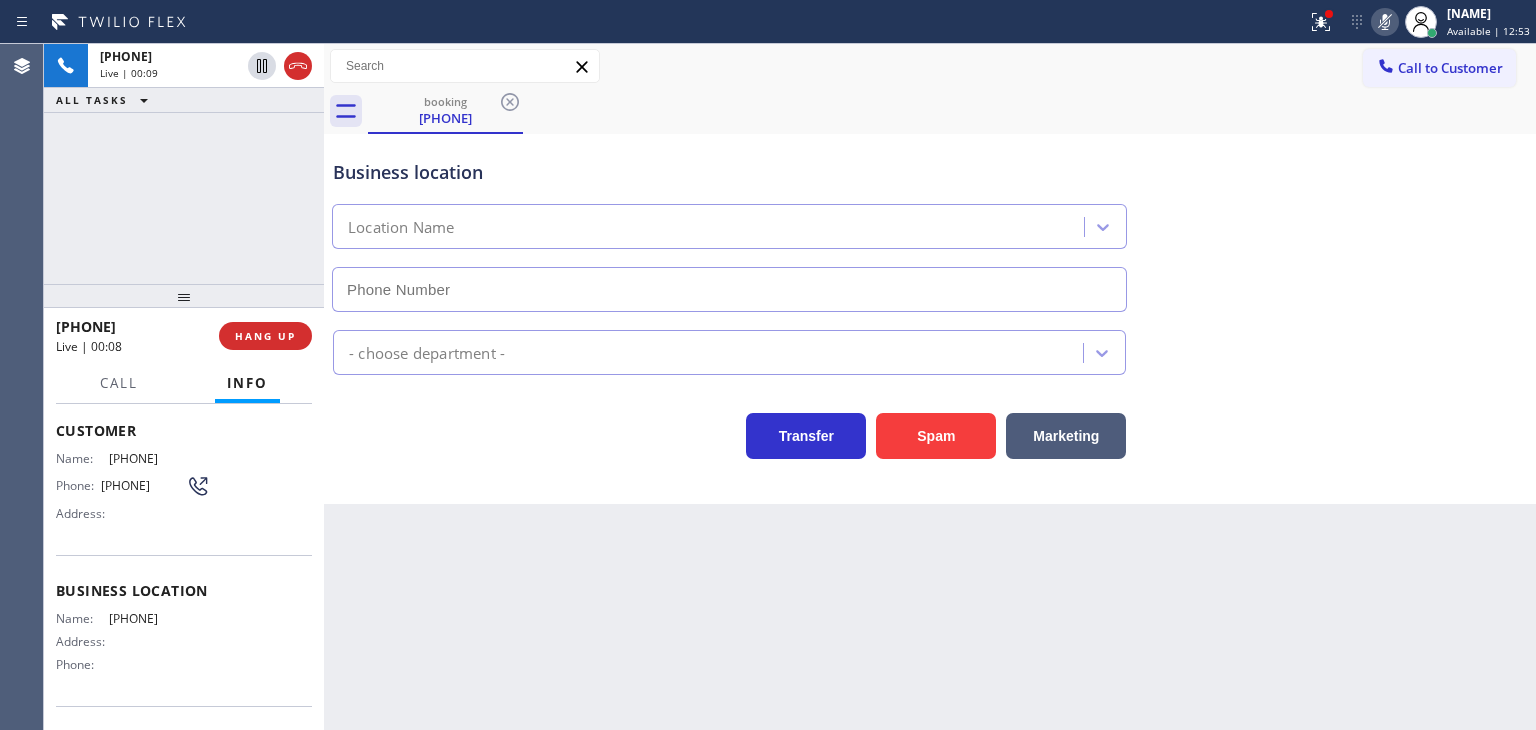 click 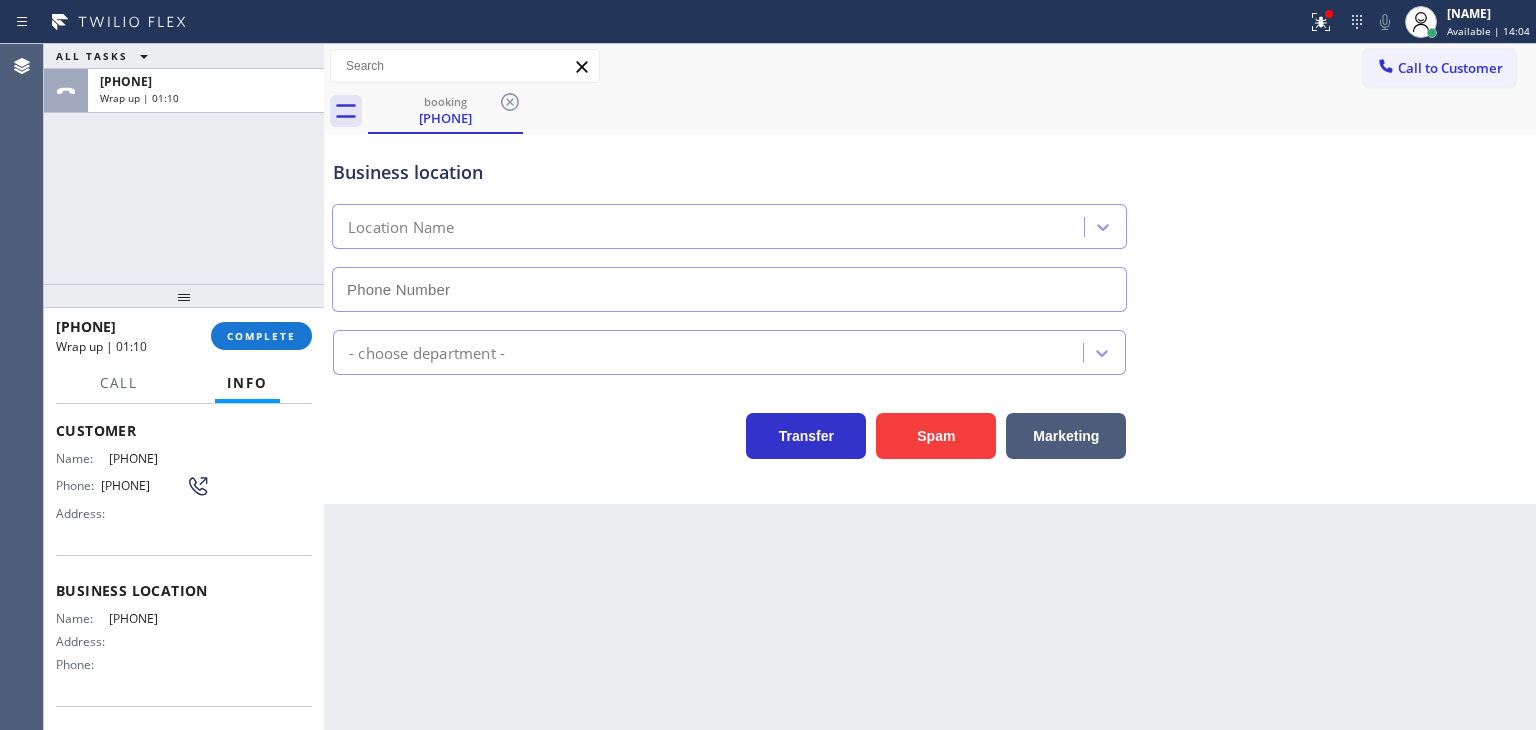 click at bounding box center (184, 296) 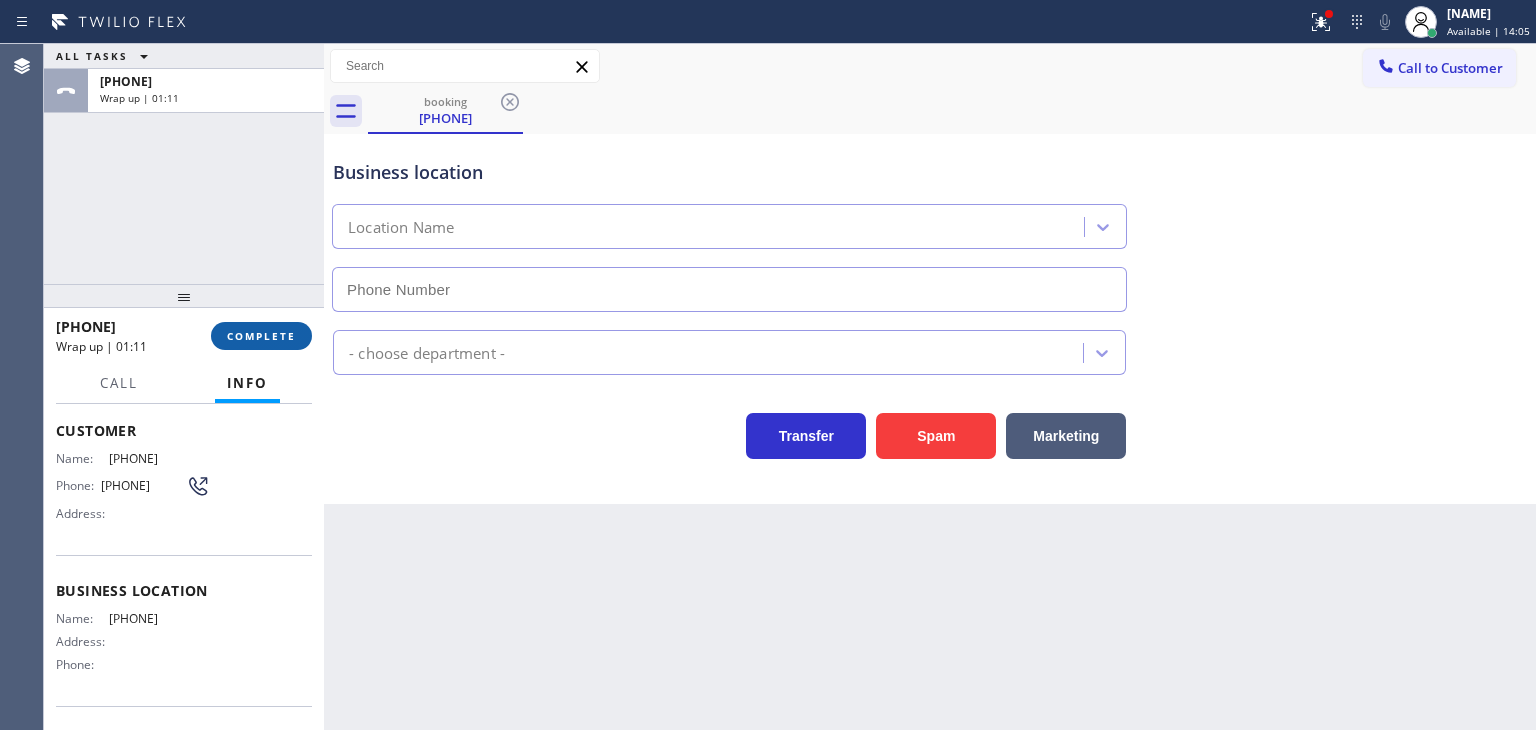 click on "COMPLETE" at bounding box center [261, 336] 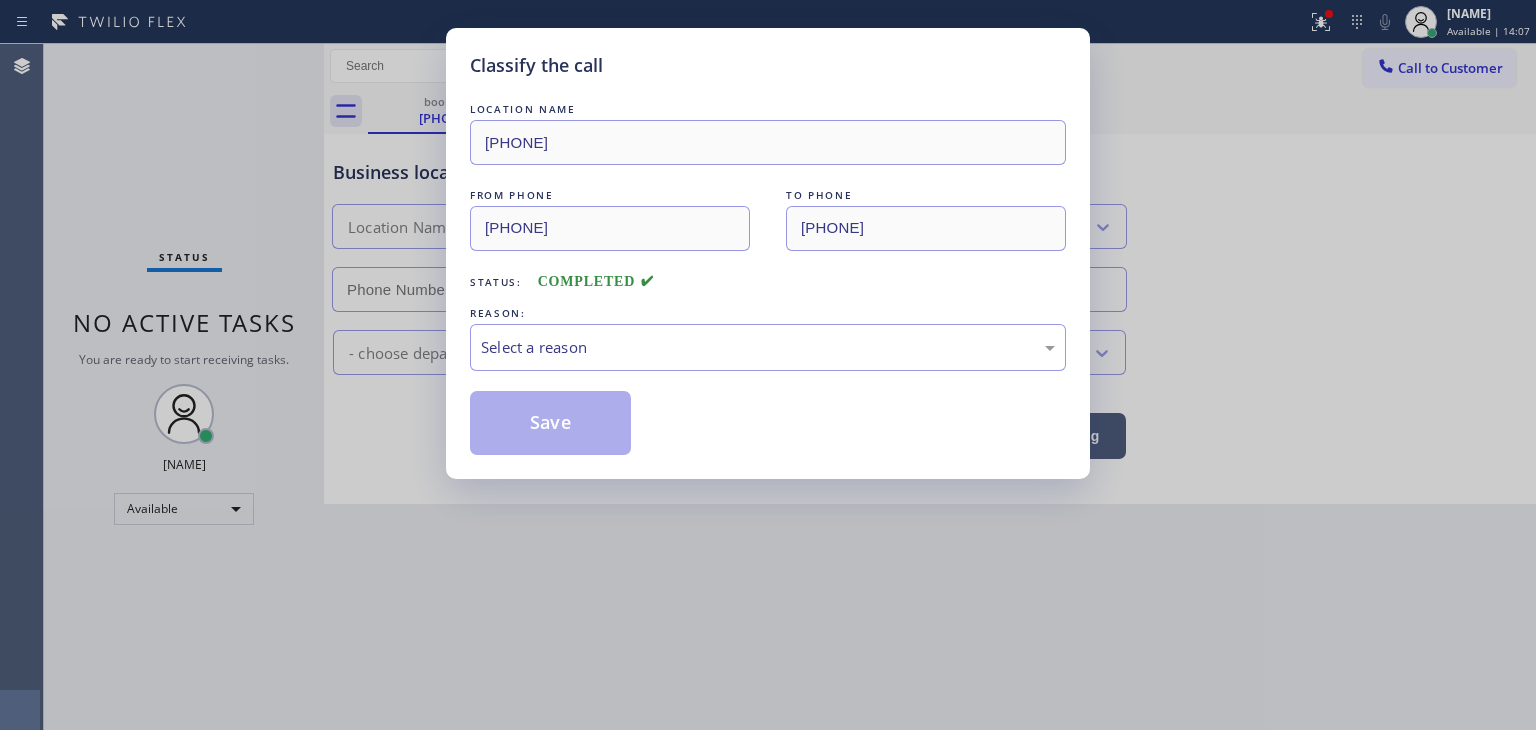 click on "Select a reason" at bounding box center (768, 347) 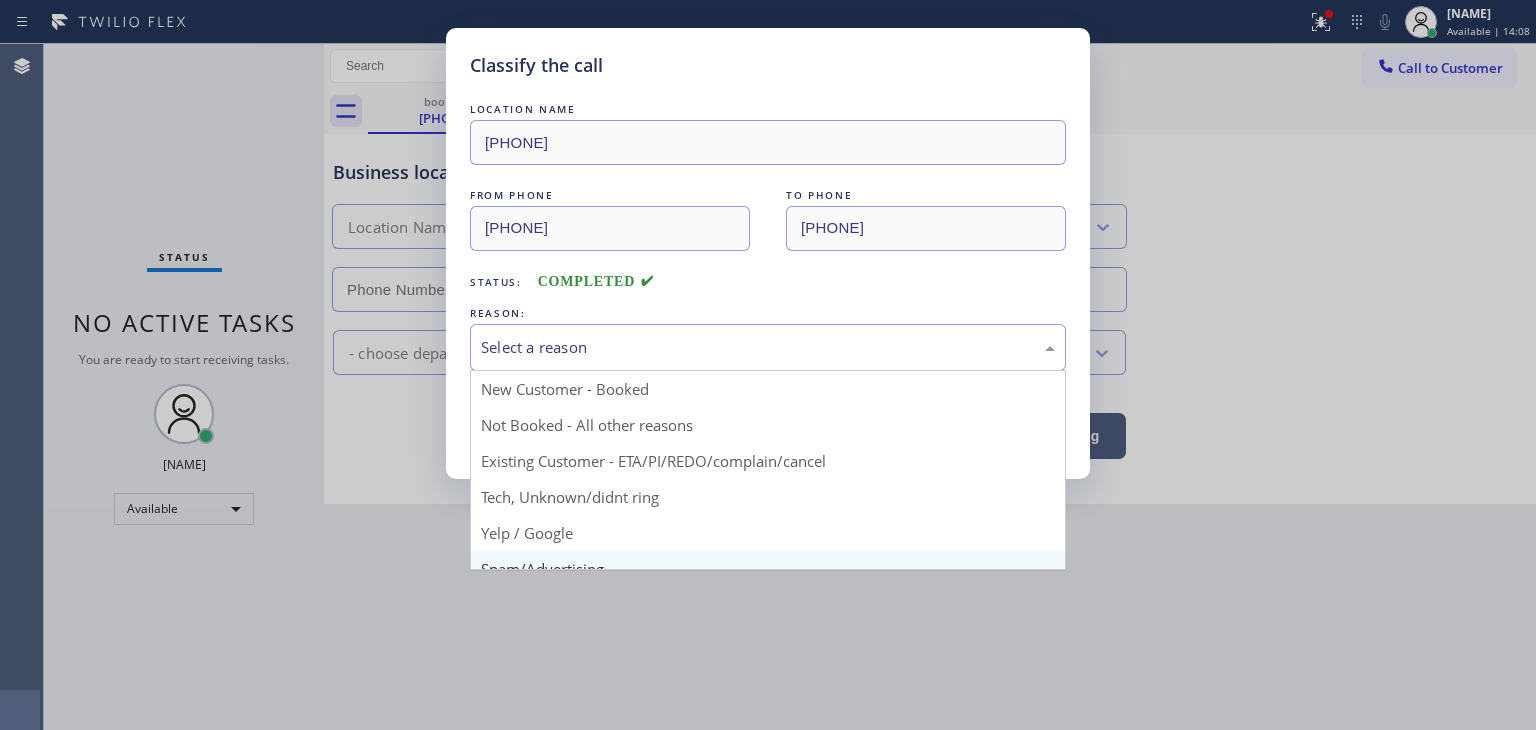 scroll, scrollTop: 100, scrollLeft: 0, axis: vertical 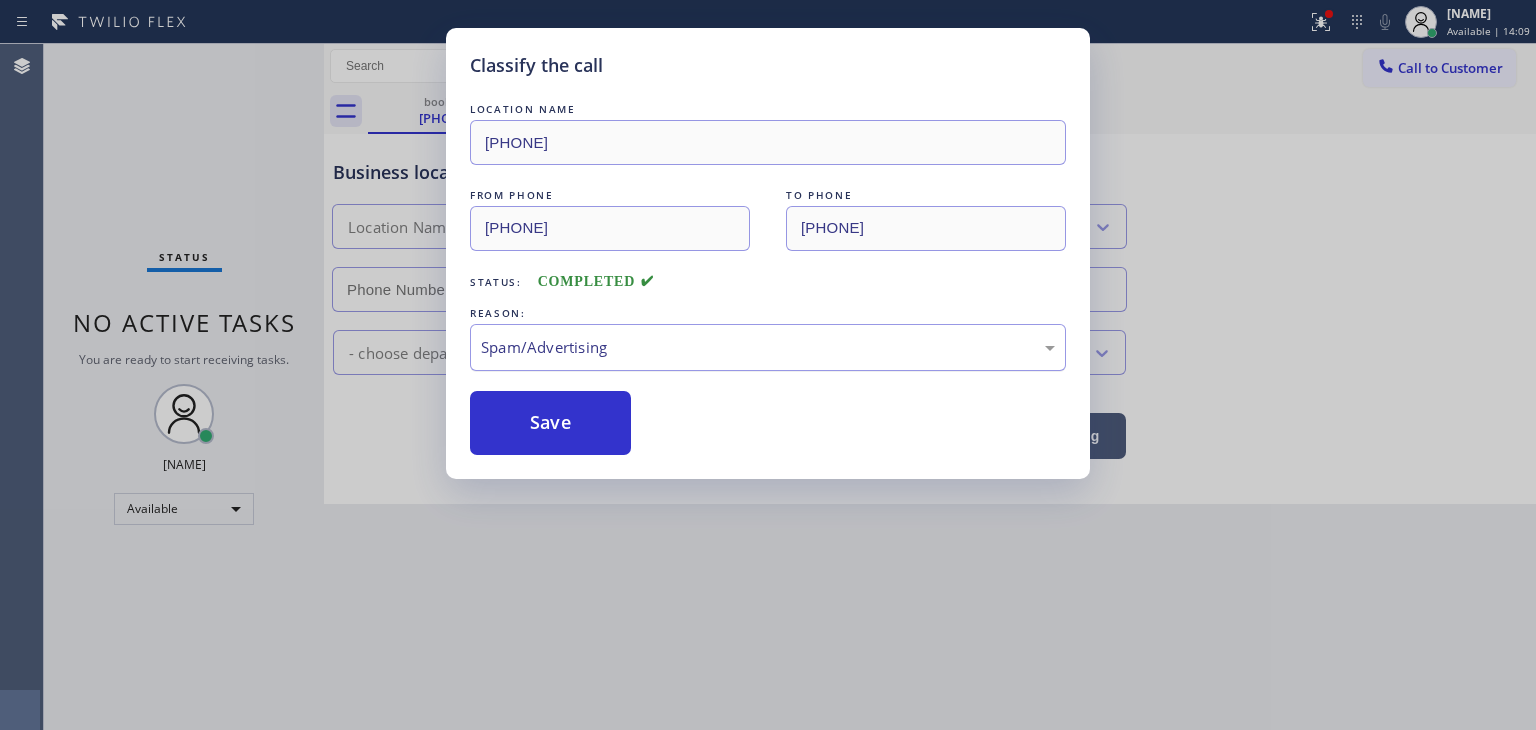 click on "Spam/Advertising" at bounding box center (768, 347) 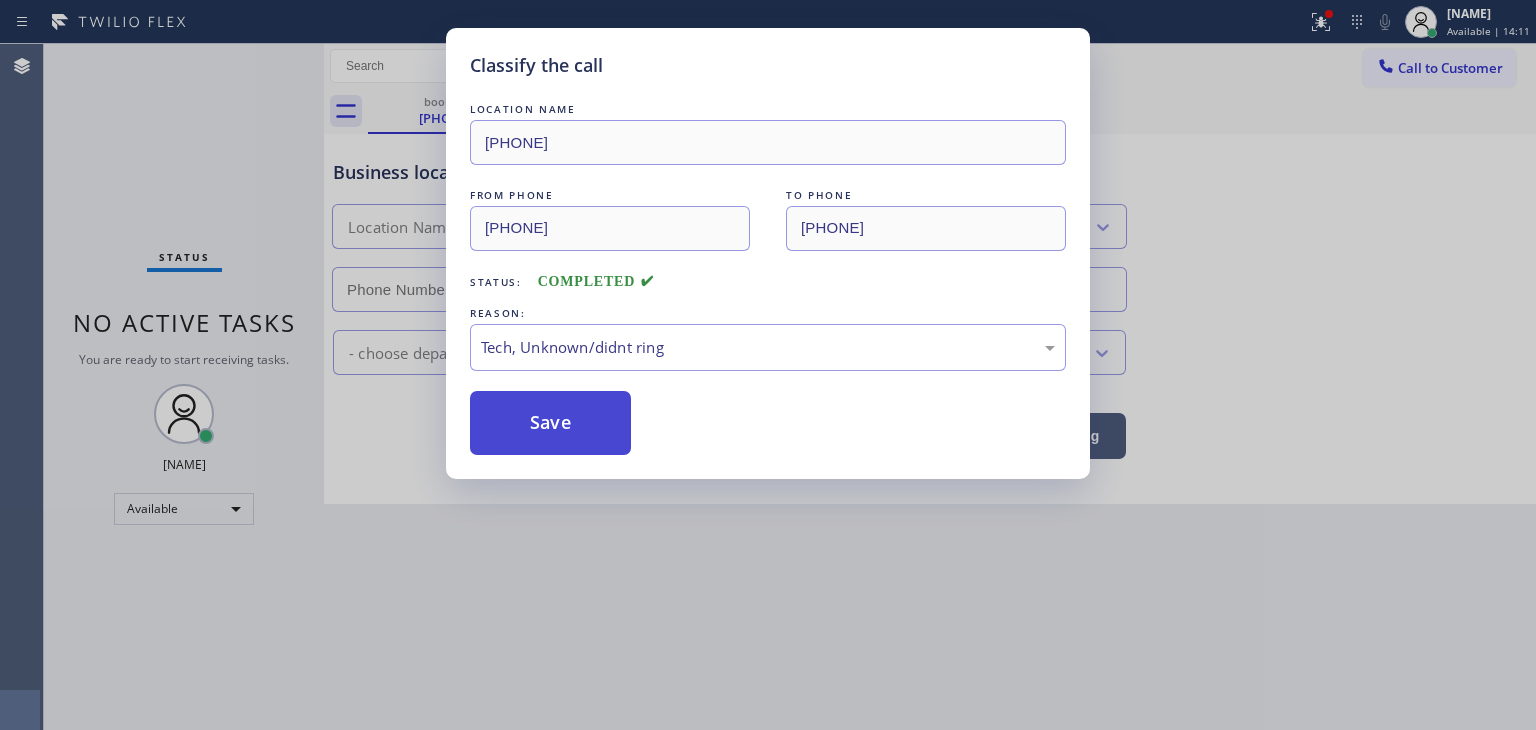 click on "Save" at bounding box center [550, 423] 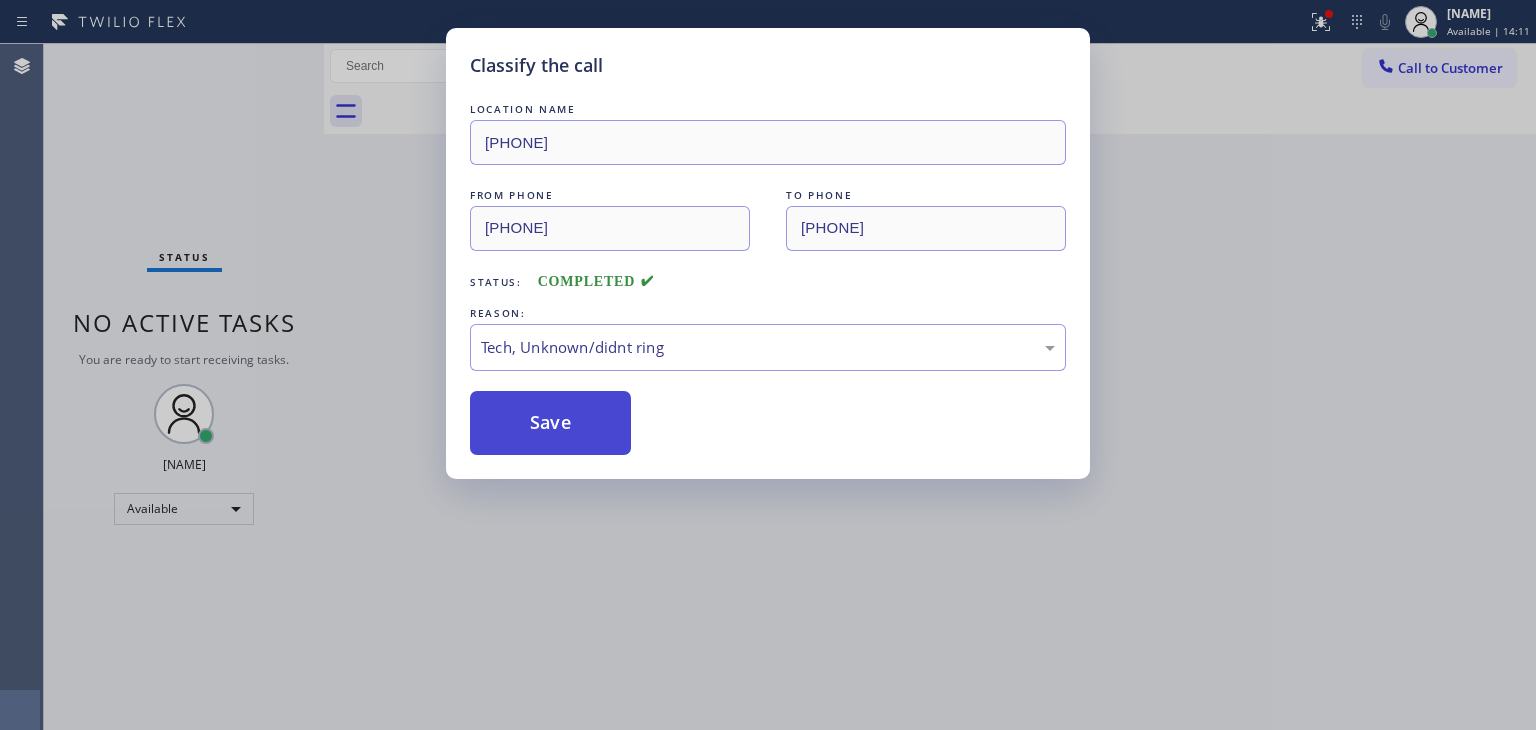 click on "Save" at bounding box center [550, 423] 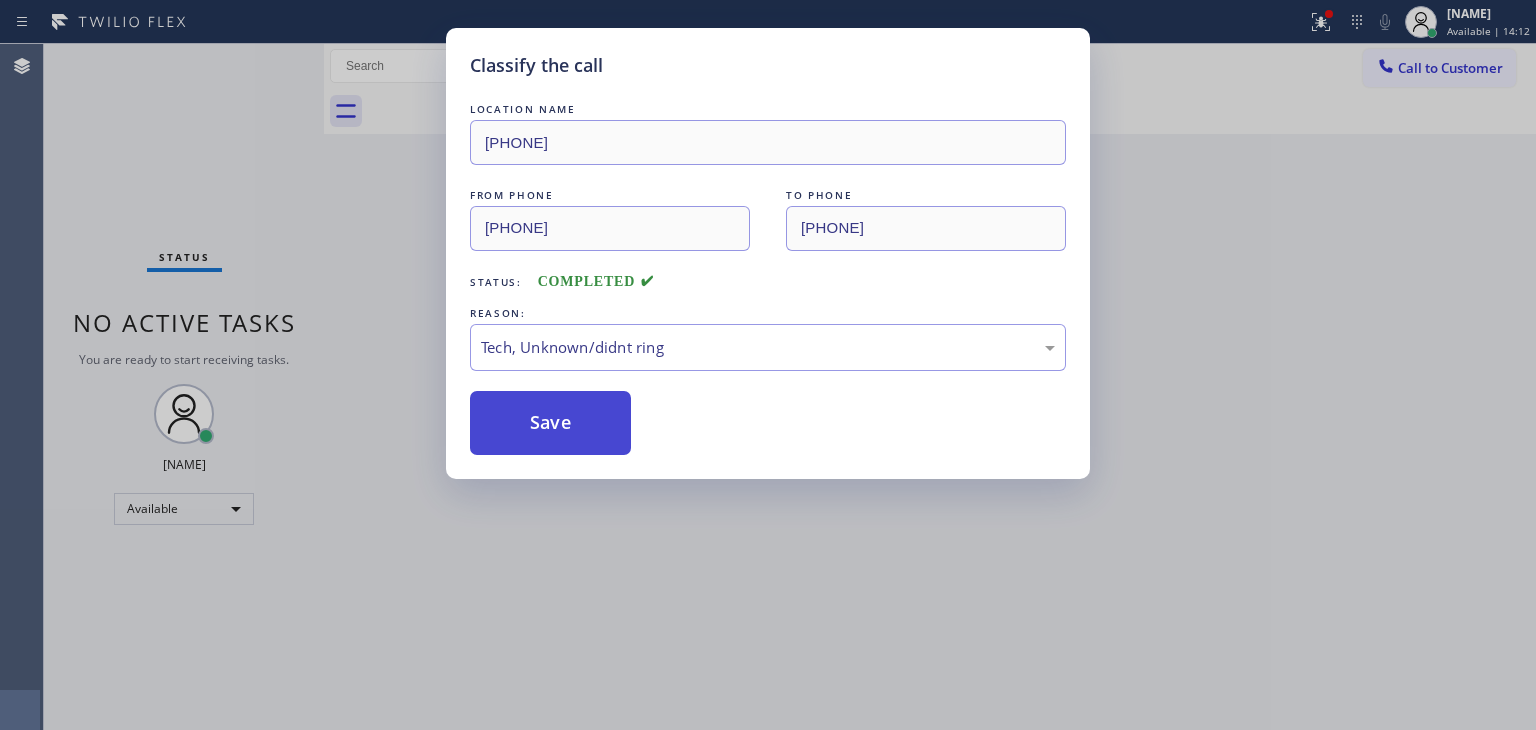 click on "Save" at bounding box center (550, 423) 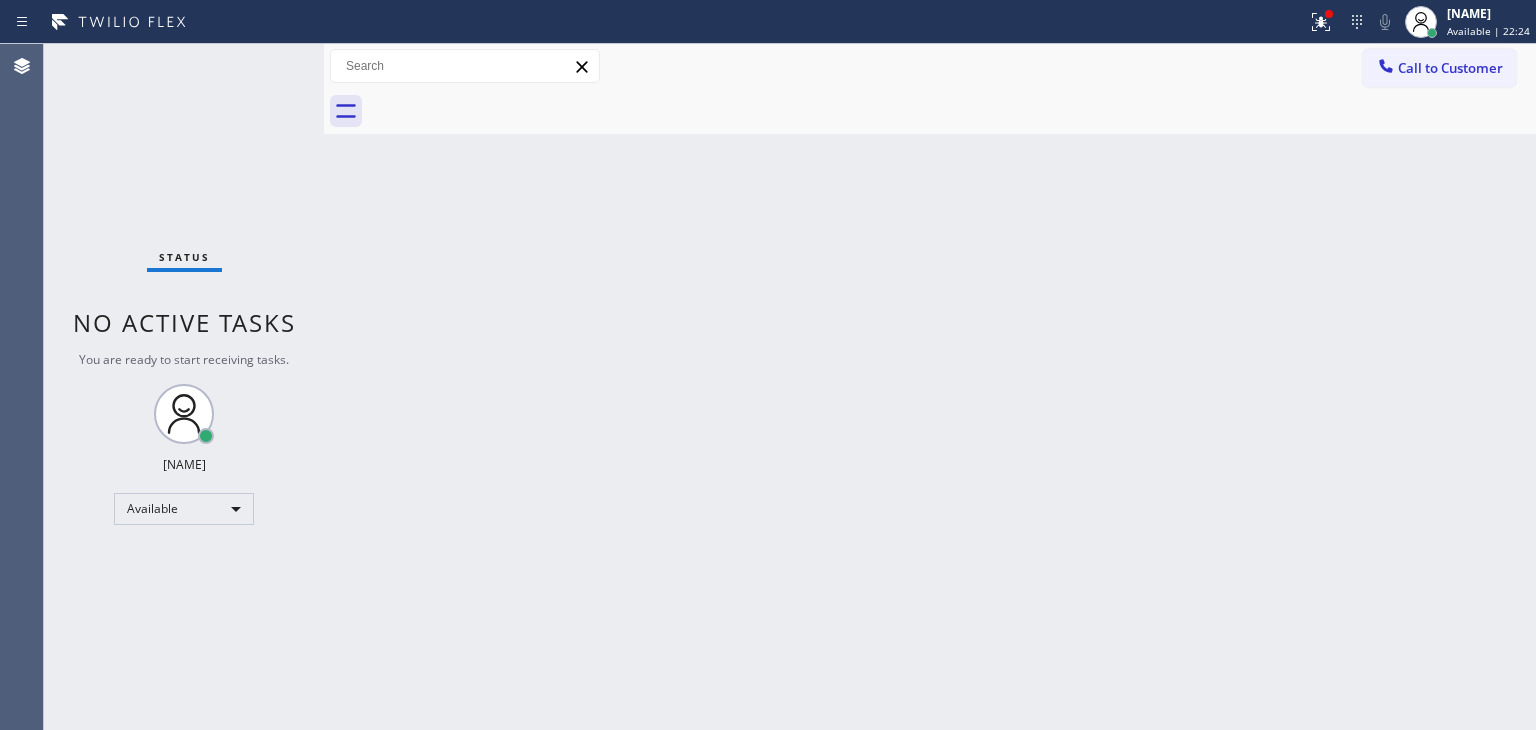 click on "Status   No active tasks     You are ready to start receiving tasks.   [NAME] Available" at bounding box center [184, 387] 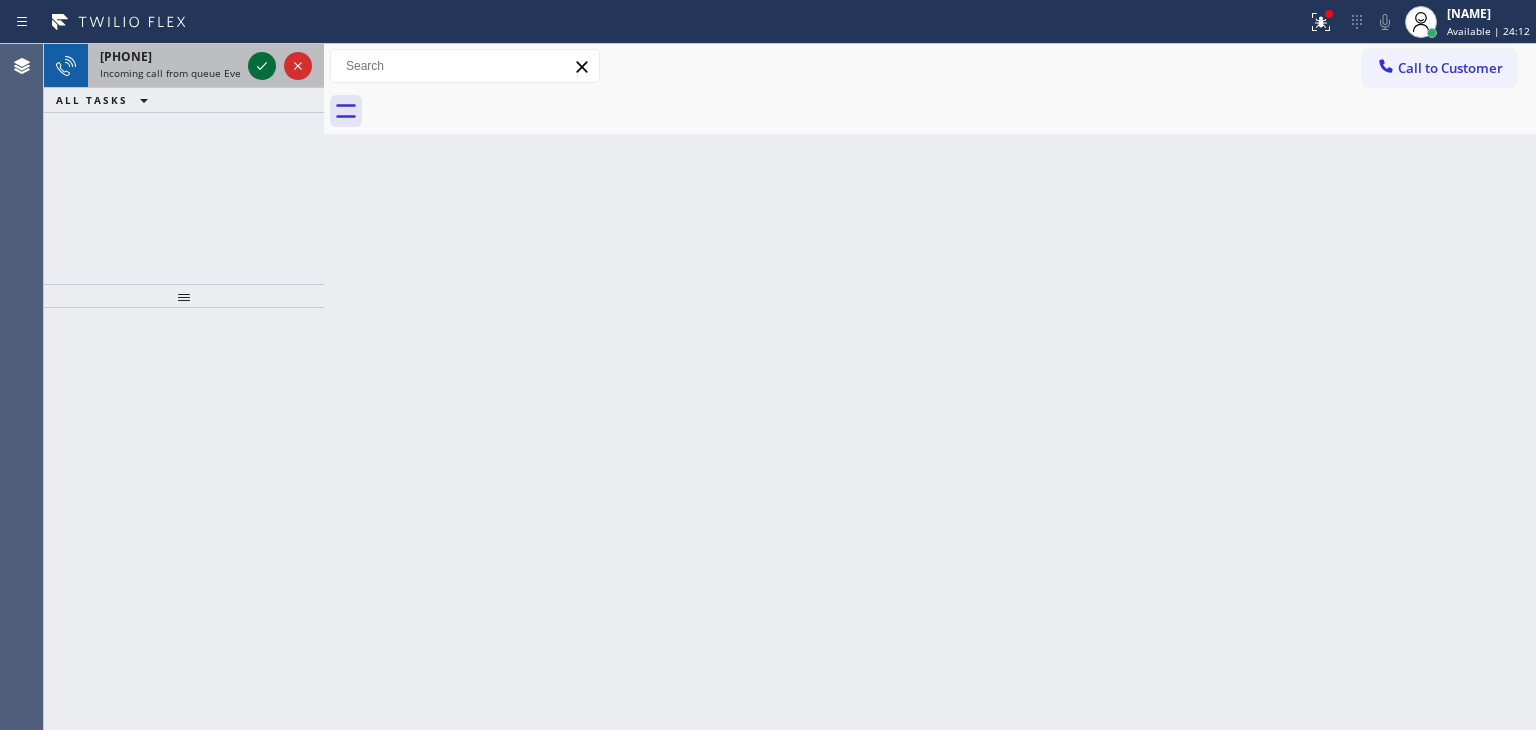 click 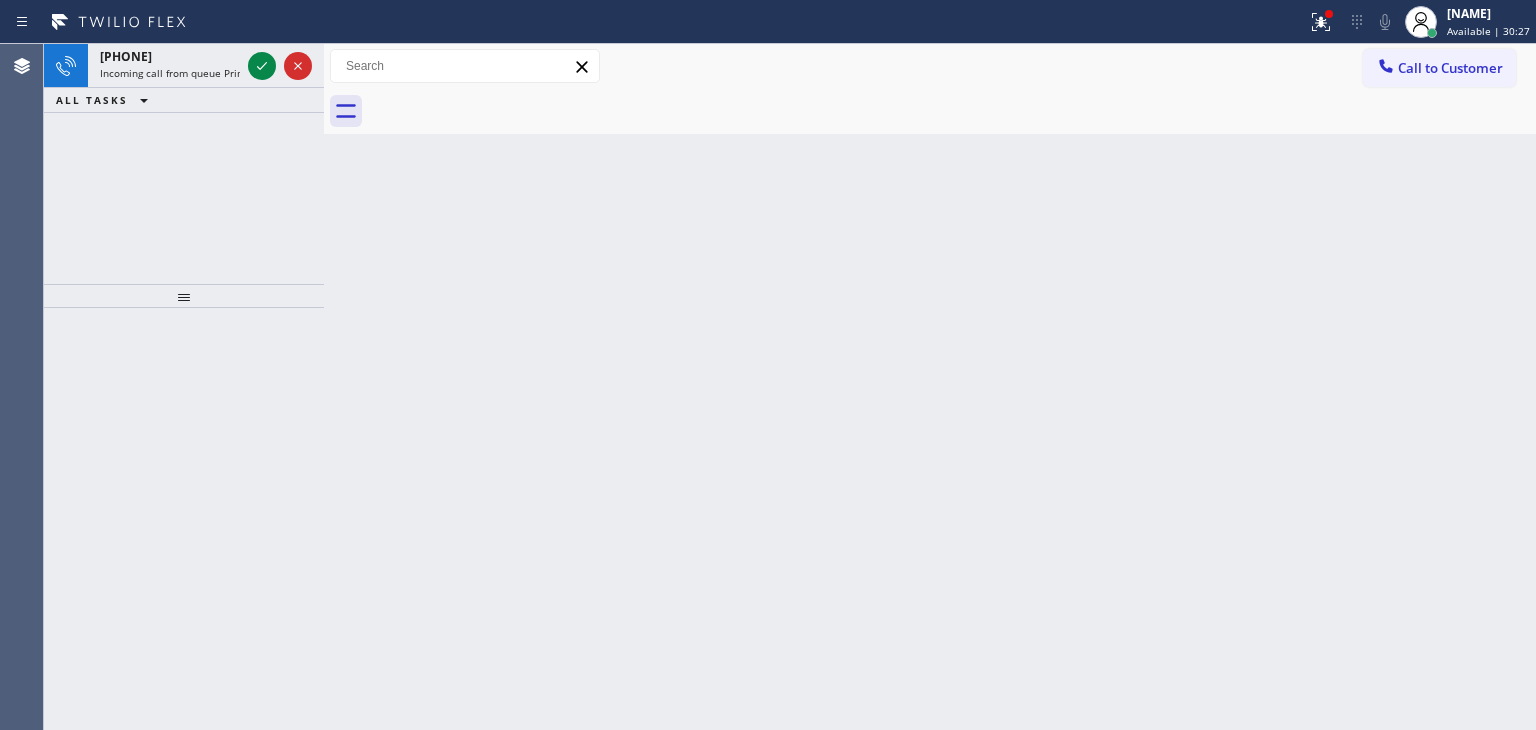 drag, startPoint x: 258, startPoint y: 73, endPoint x: 1535, endPoint y: 455, distance: 1332.9115 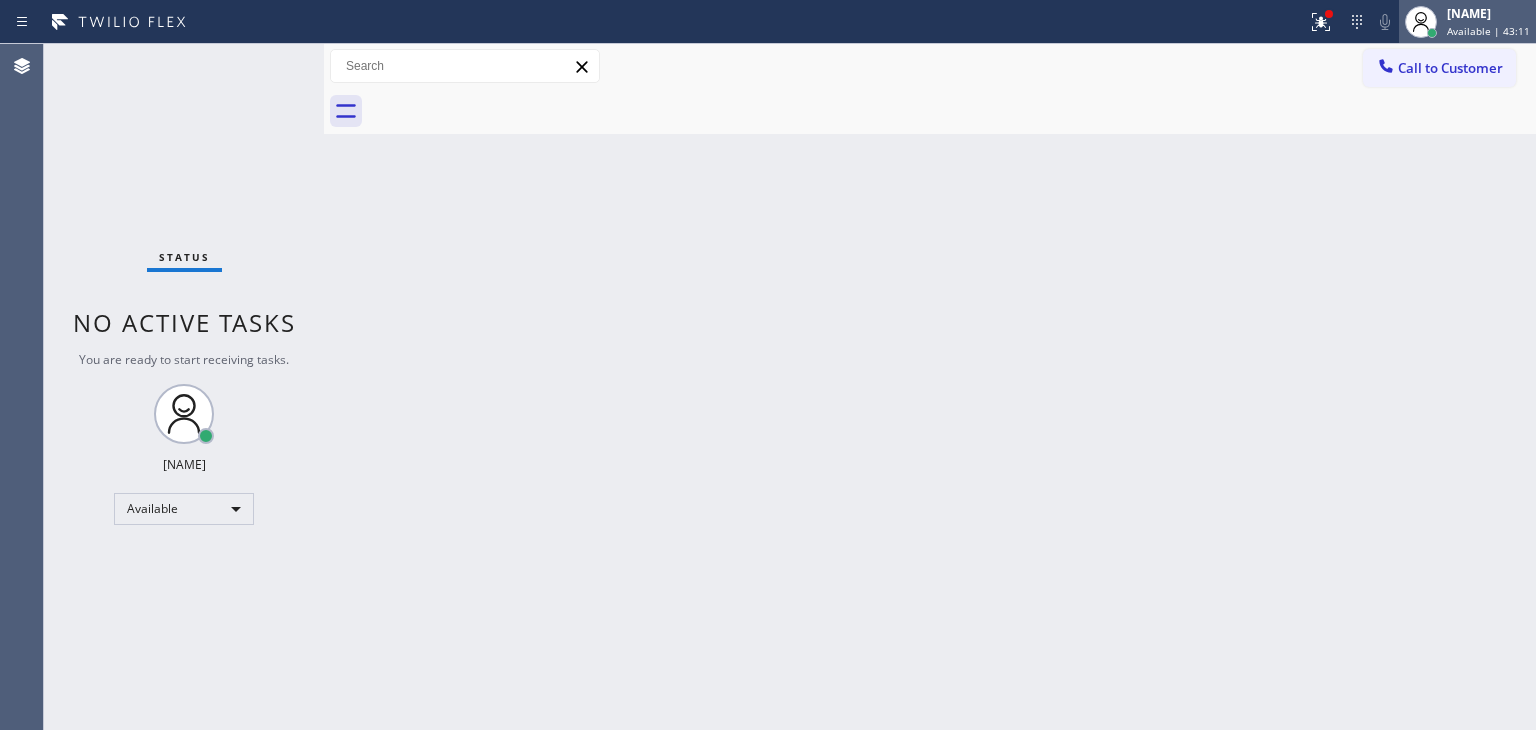 click on "Available | 43:11" at bounding box center (1488, 31) 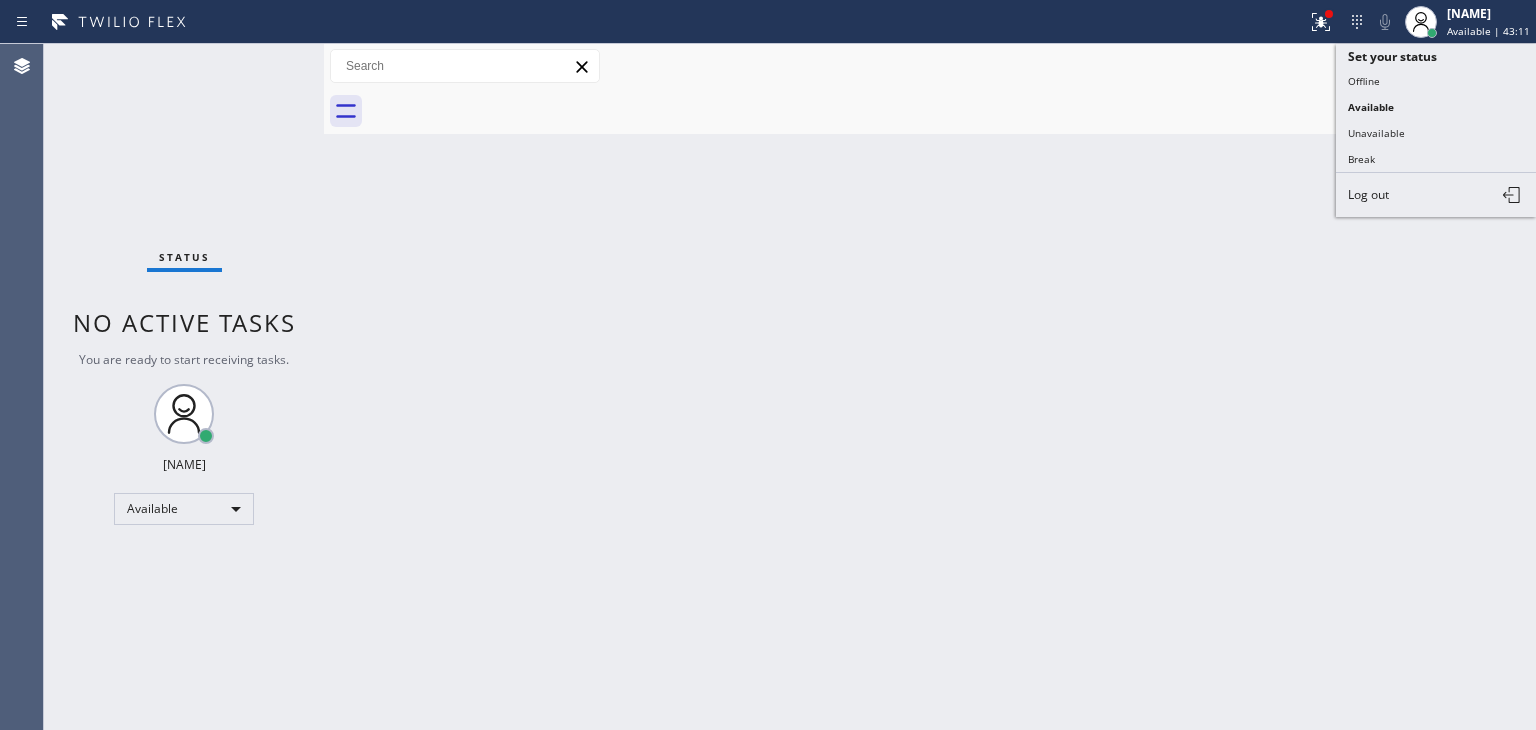 drag, startPoint x: 1431, startPoint y: 159, endPoint x: 1328, endPoint y: 199, distance: 110.49435 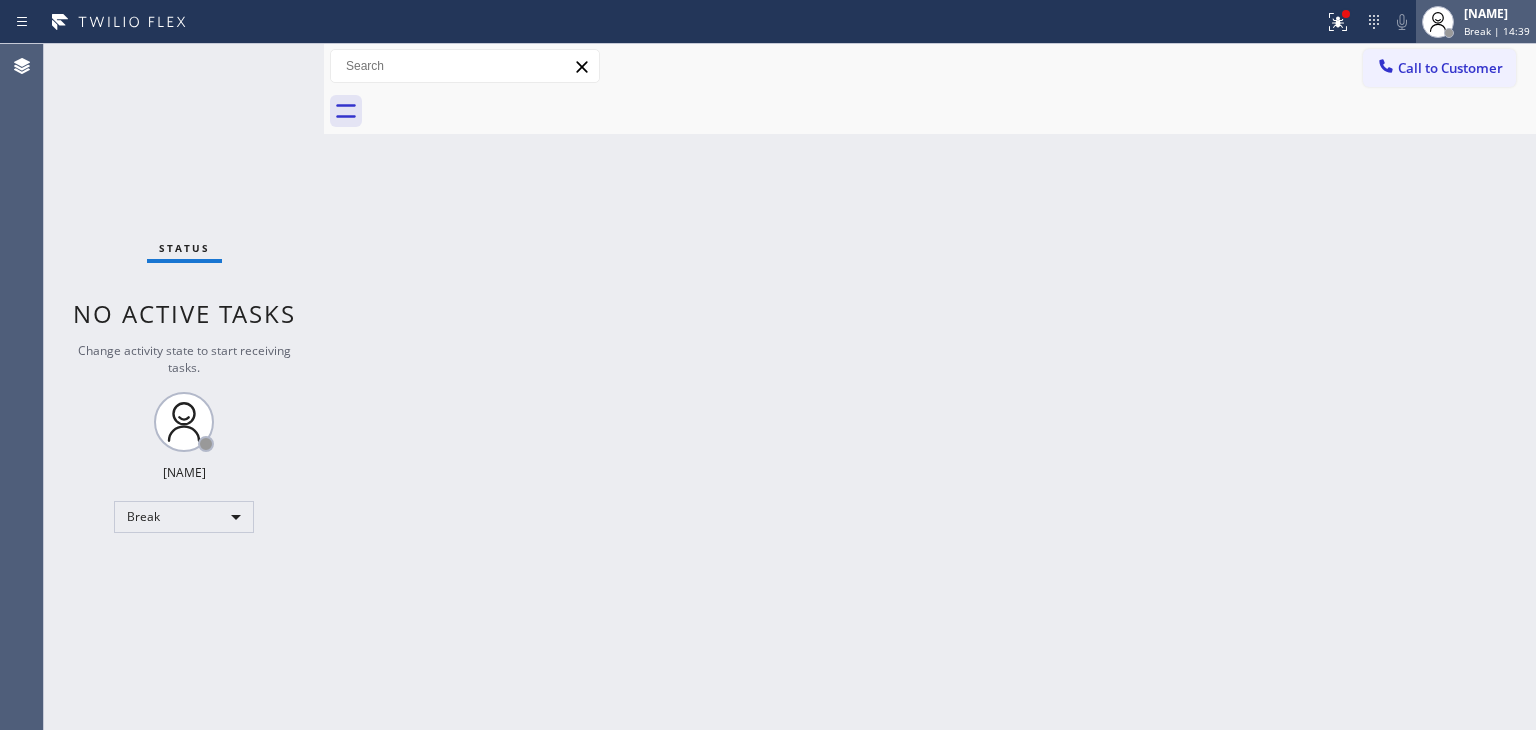 click on "Break | 14:39" at bounding box center (1497, 31) 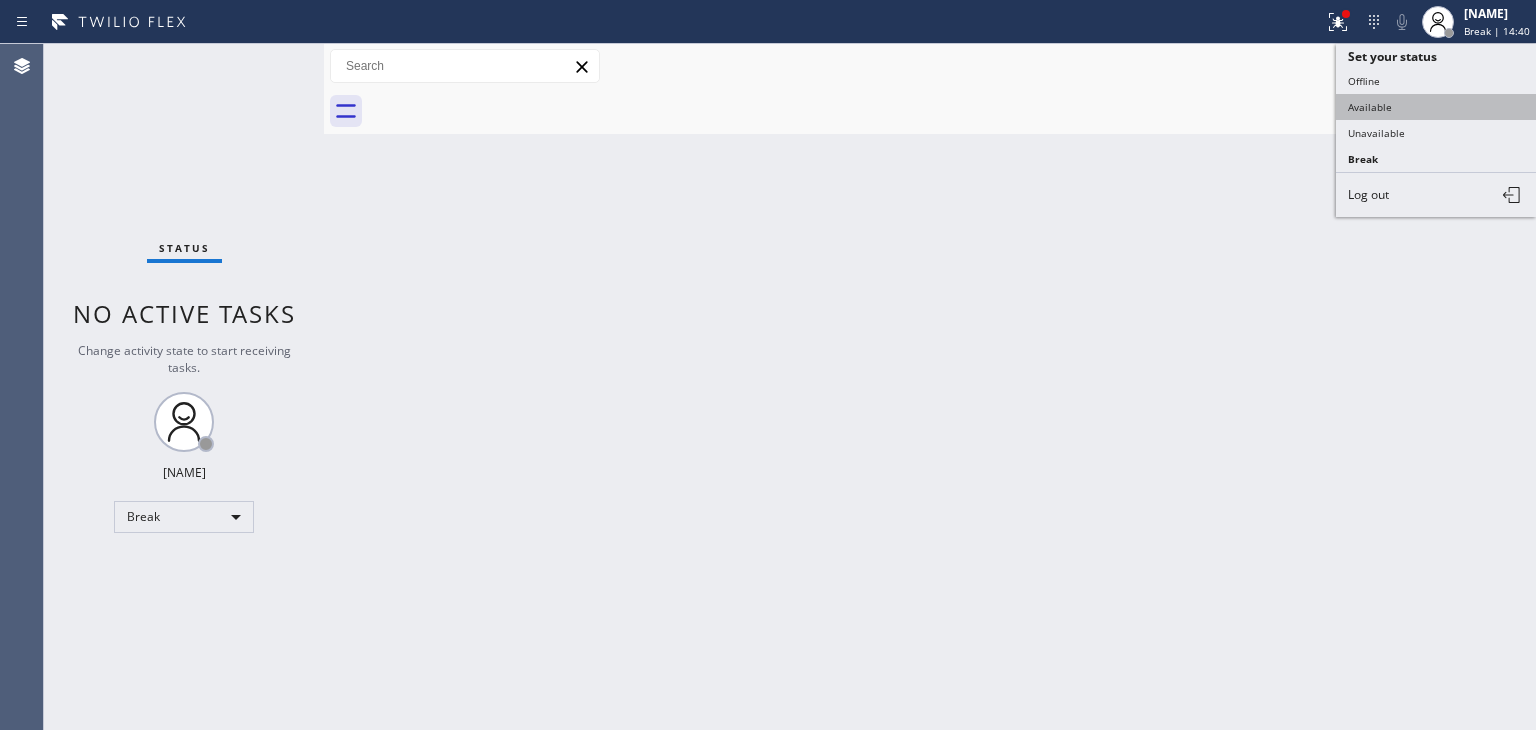click on "Available" at bounding box center (1436, 107) 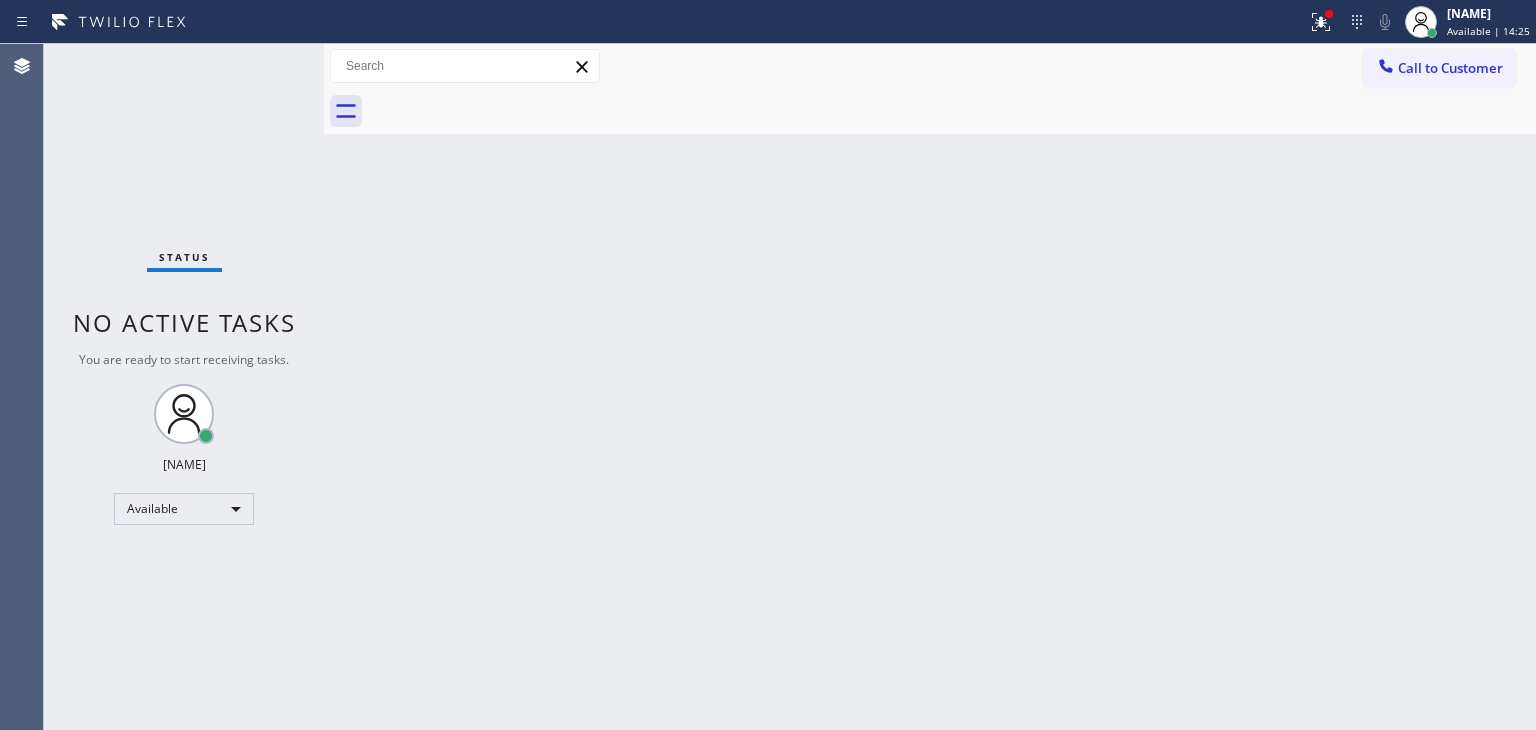 click on "Status   No active tasks     You are ready to start receiving tasks.   [NAME] Available" at bounding box center (184, 387) 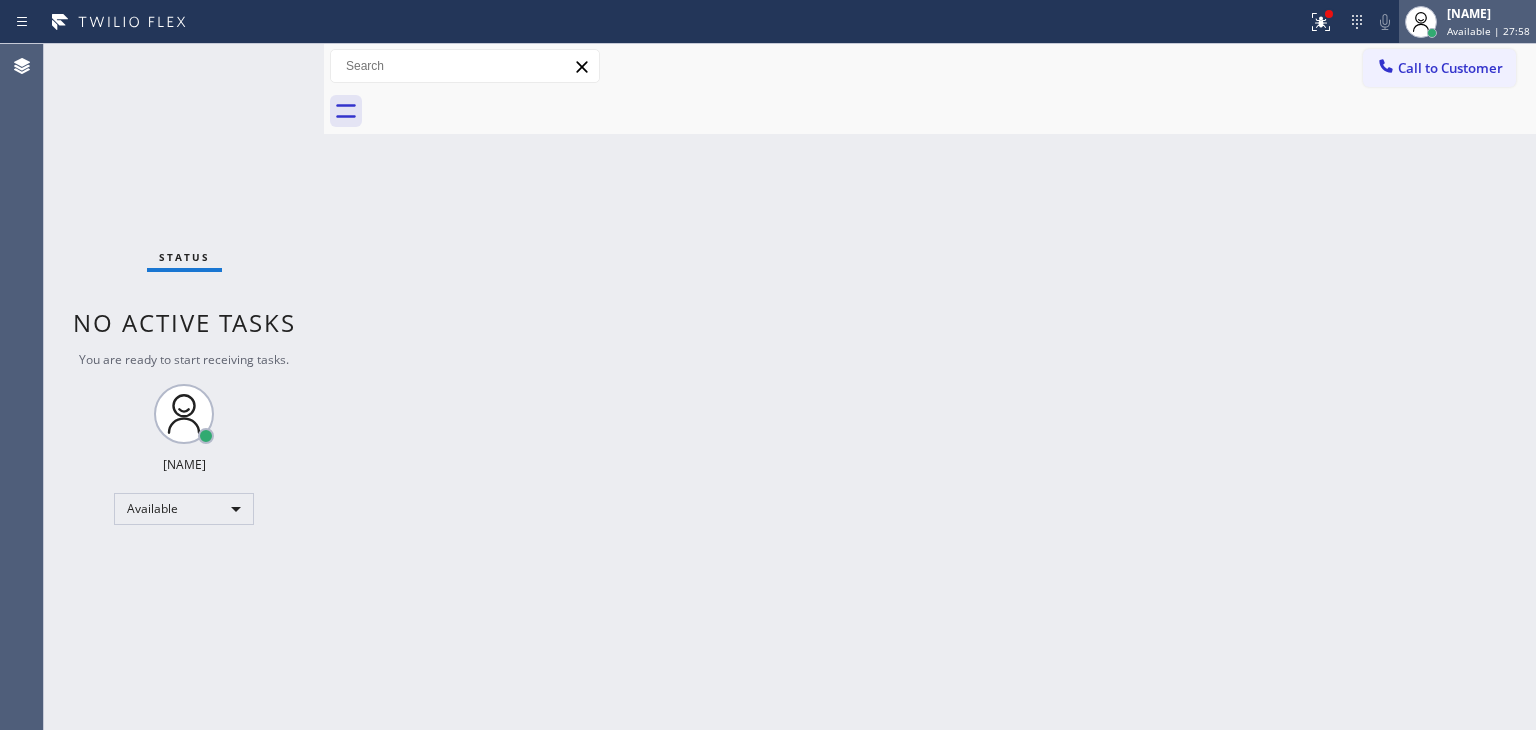 click on "Available | 27:58" at bounding box center (1488, 31) 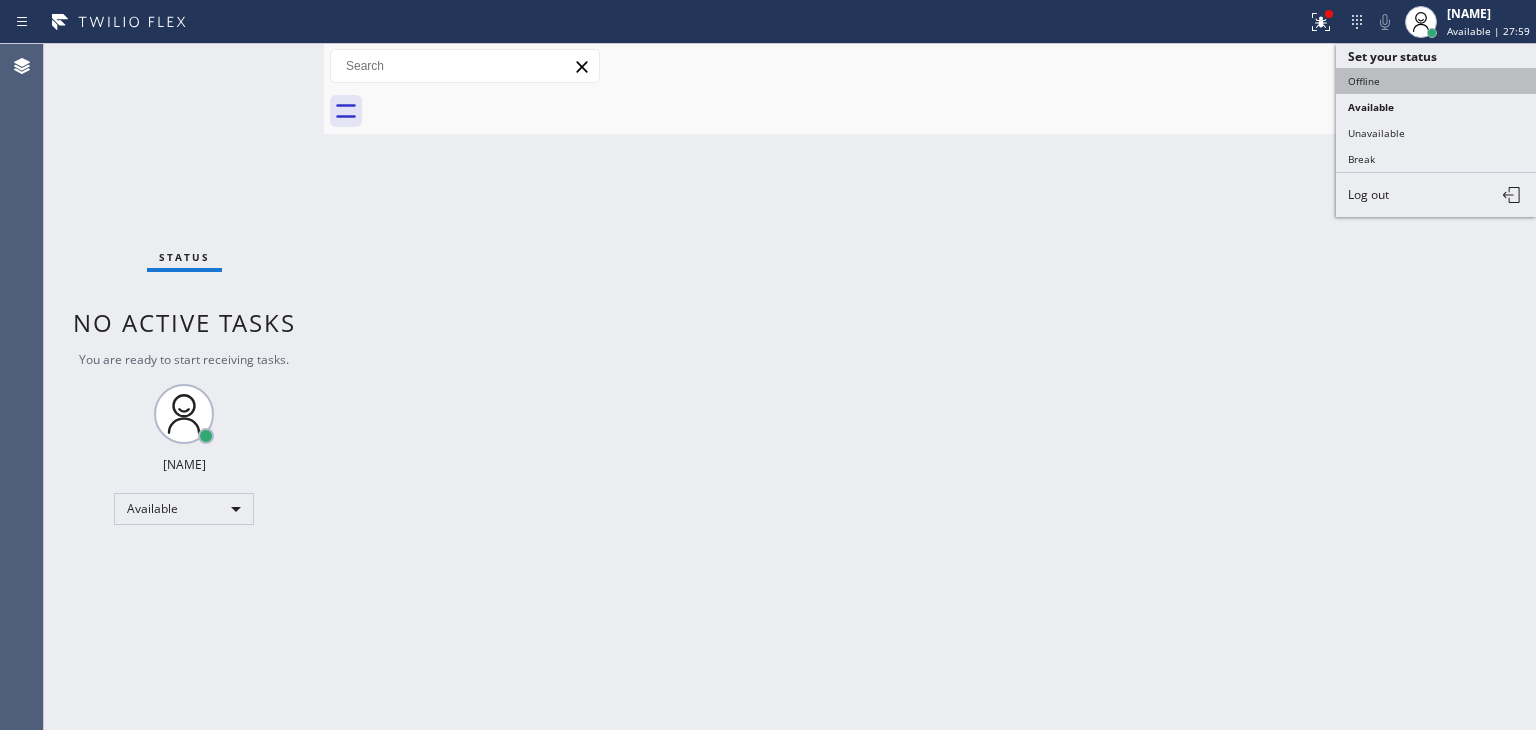 click on "Offline" at bounding box center [1436, 81] 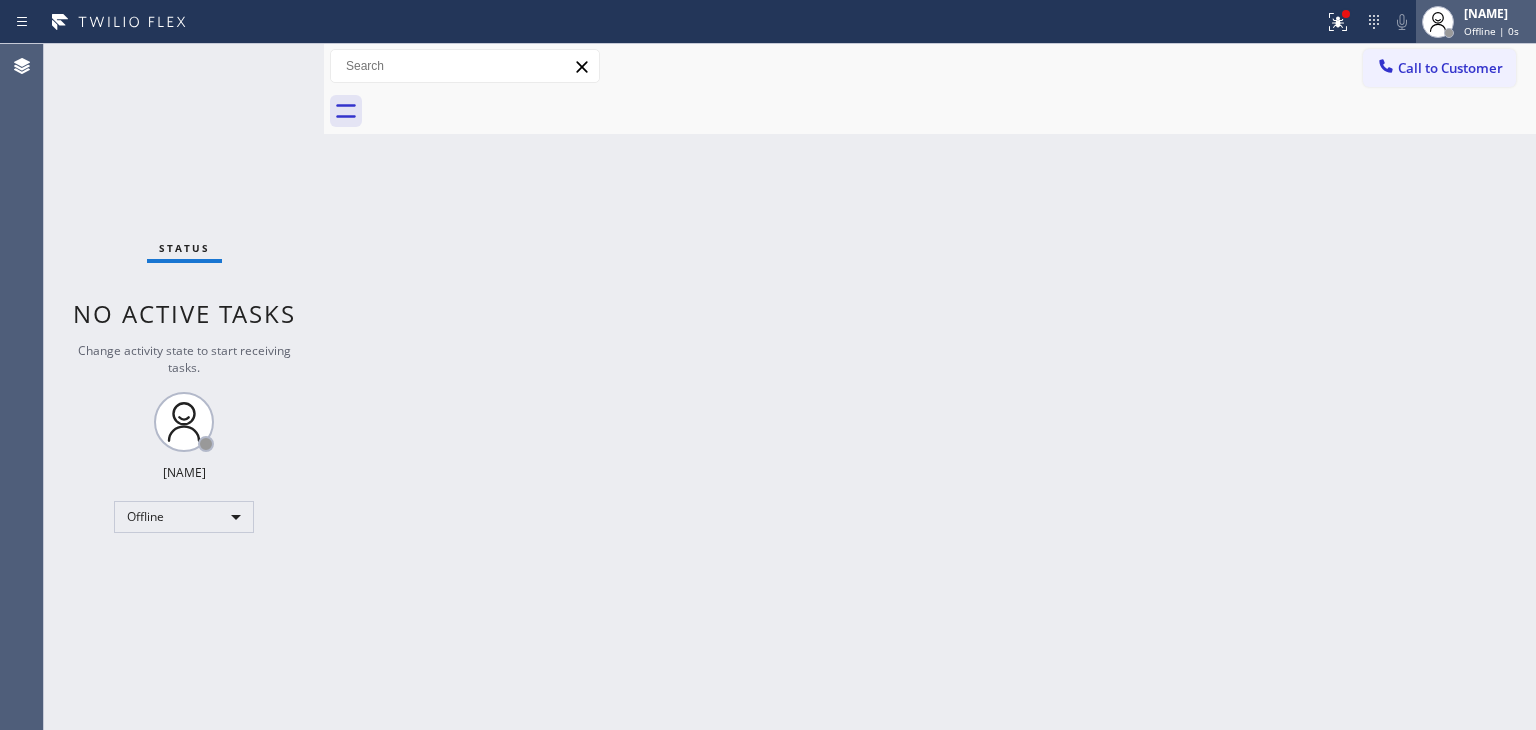 click on "Offline | 0s" at bounding box center (1491, 31) 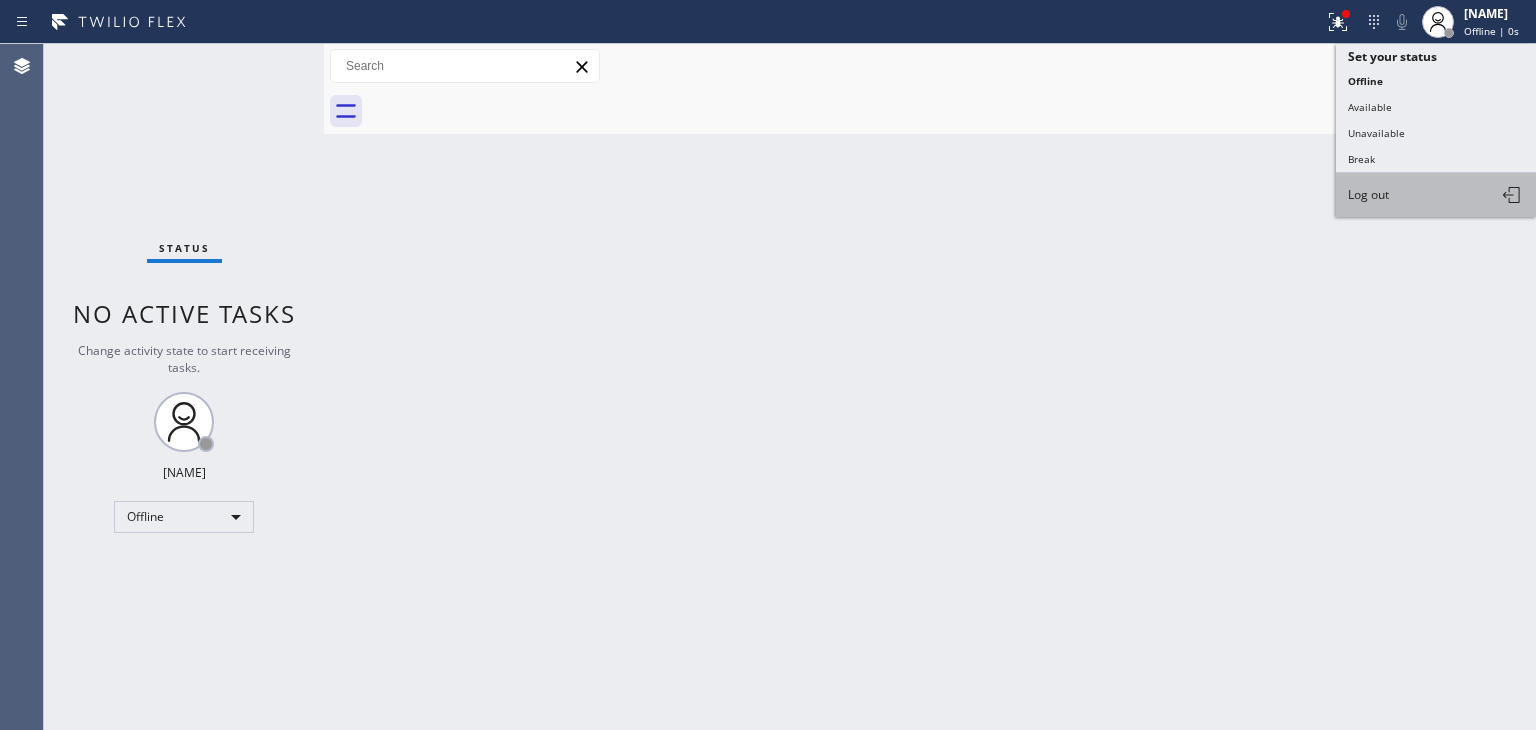 click on "Log out" at bounding box center [1436, 195] 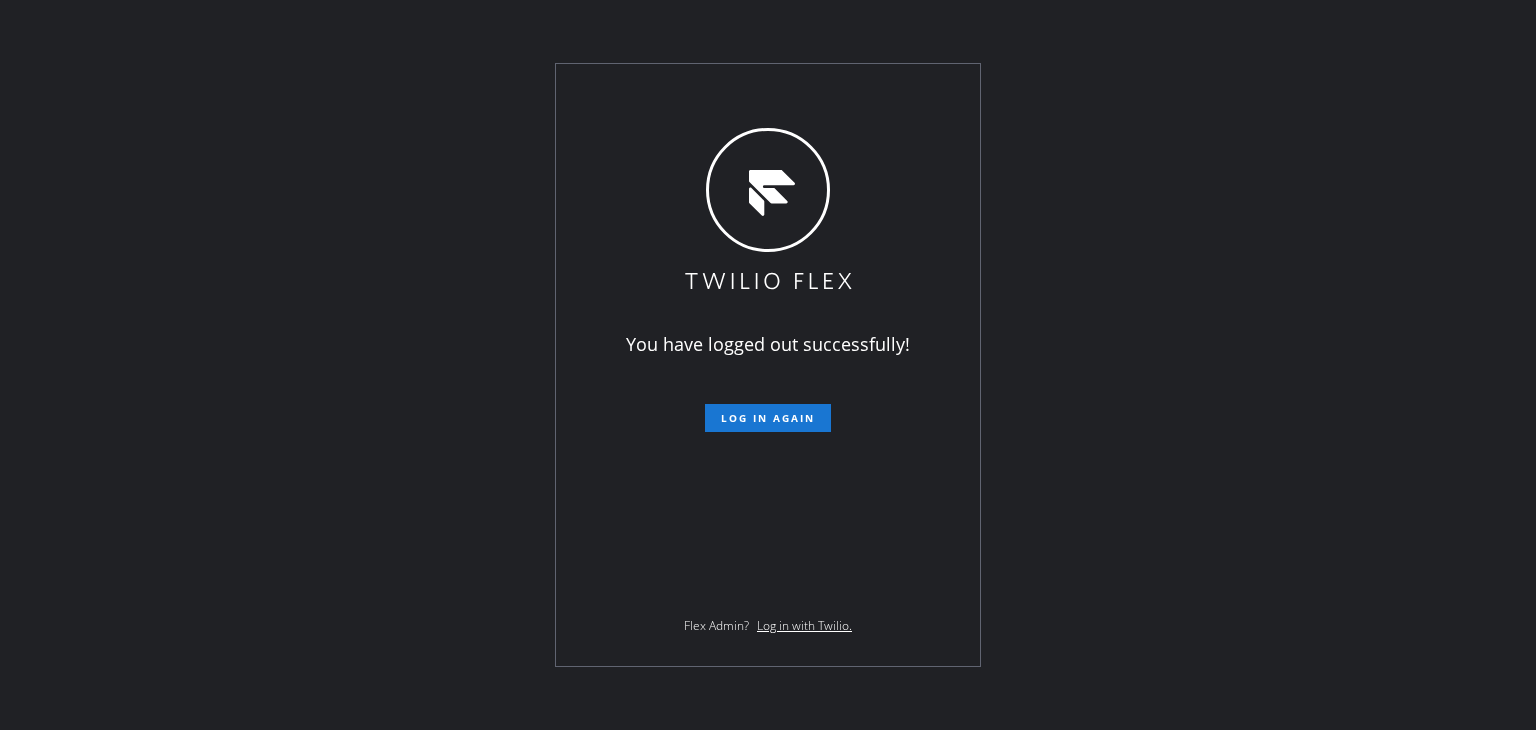 click on "You have logged out successfully! Log in again Flex Admin? Log in with Twilio." at bounding box center (768, 365) 